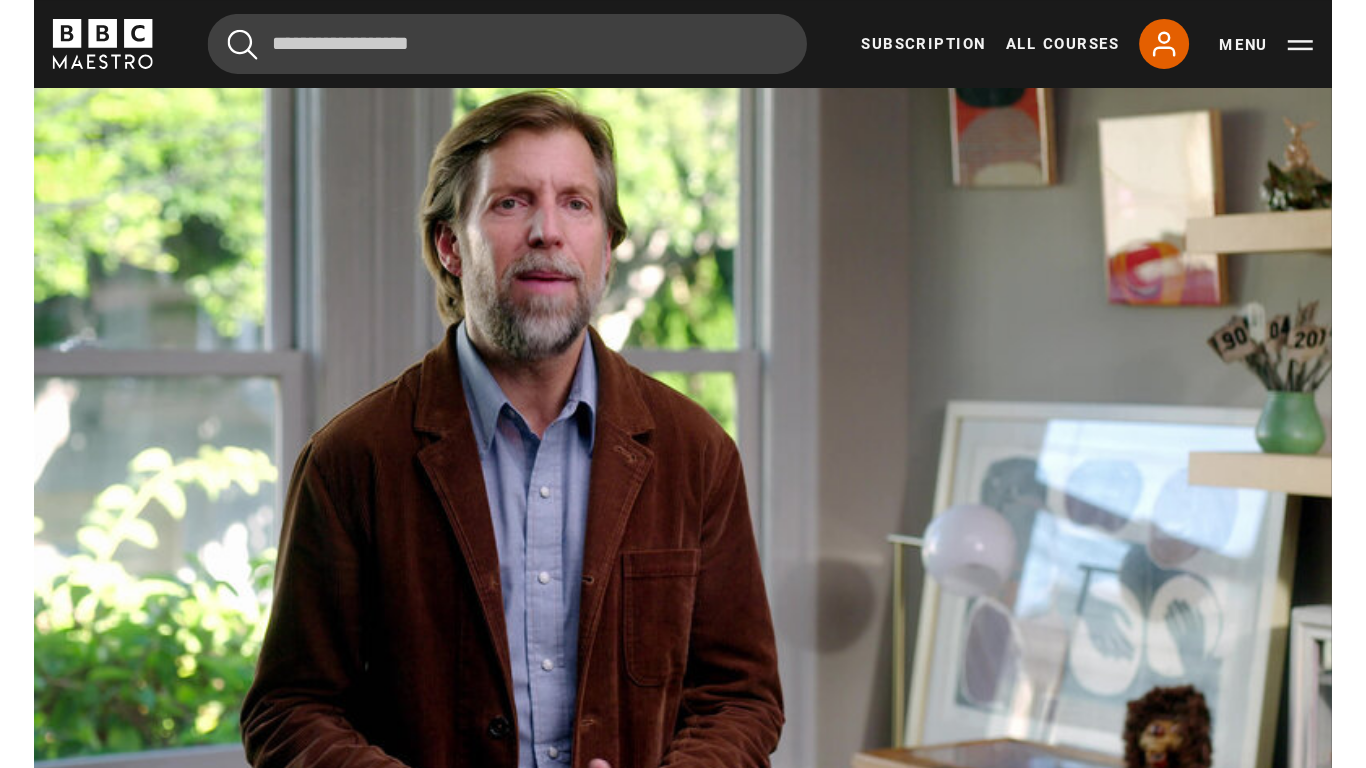scroll, scrollTop: 849, scrollLeft: 0, axis: vertical 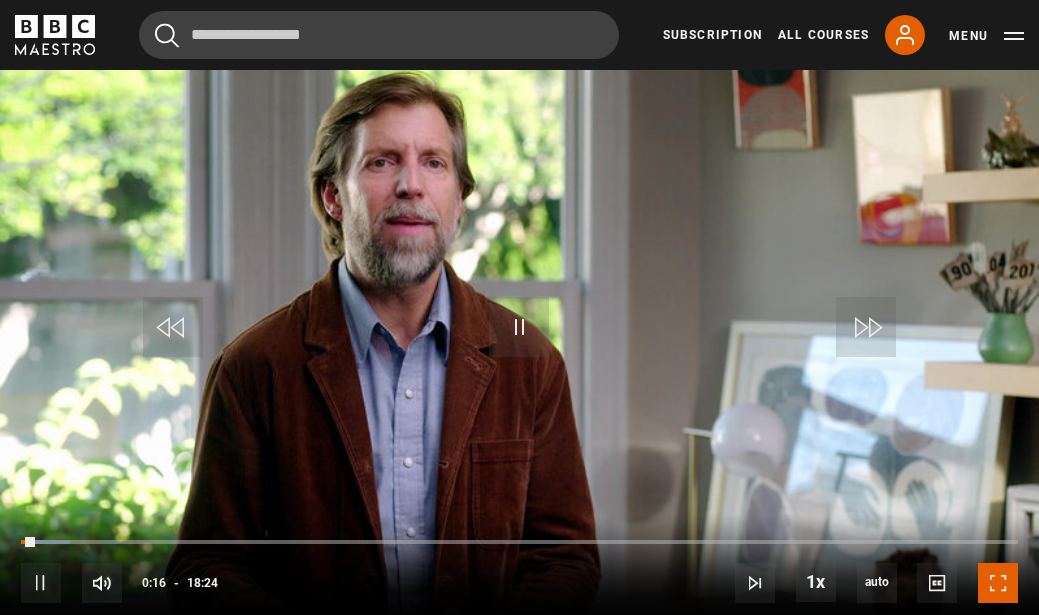 click at bounding box center (998, 583) 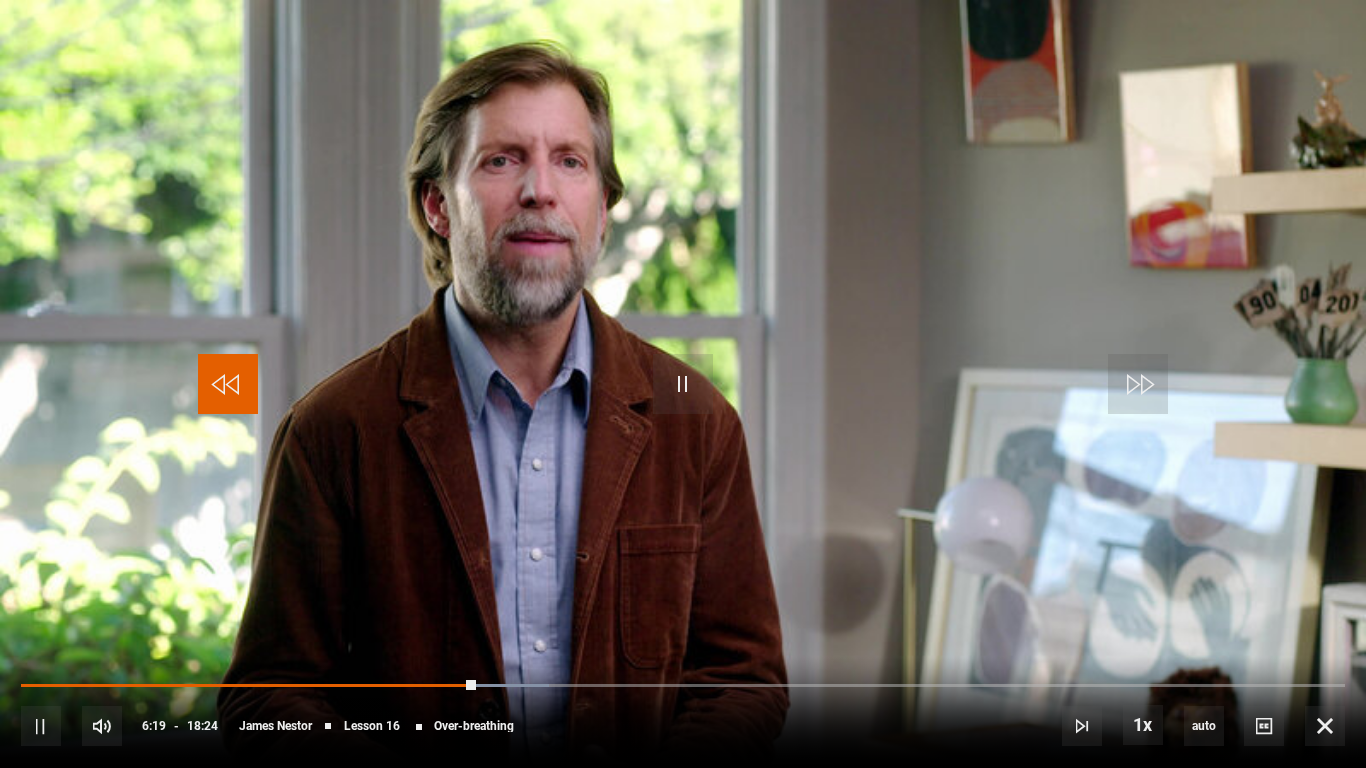 click at bounding box center (228, 384) 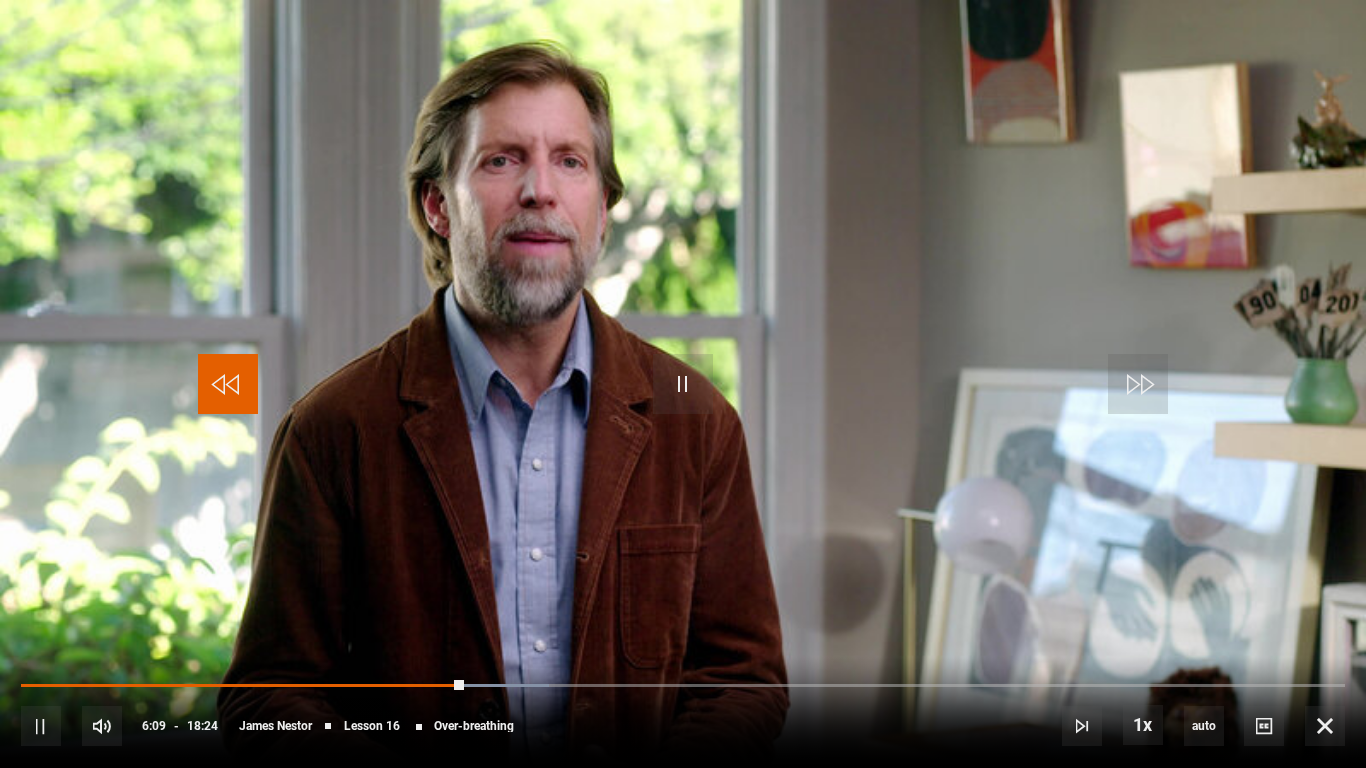 click at bounding box center (228, 384) 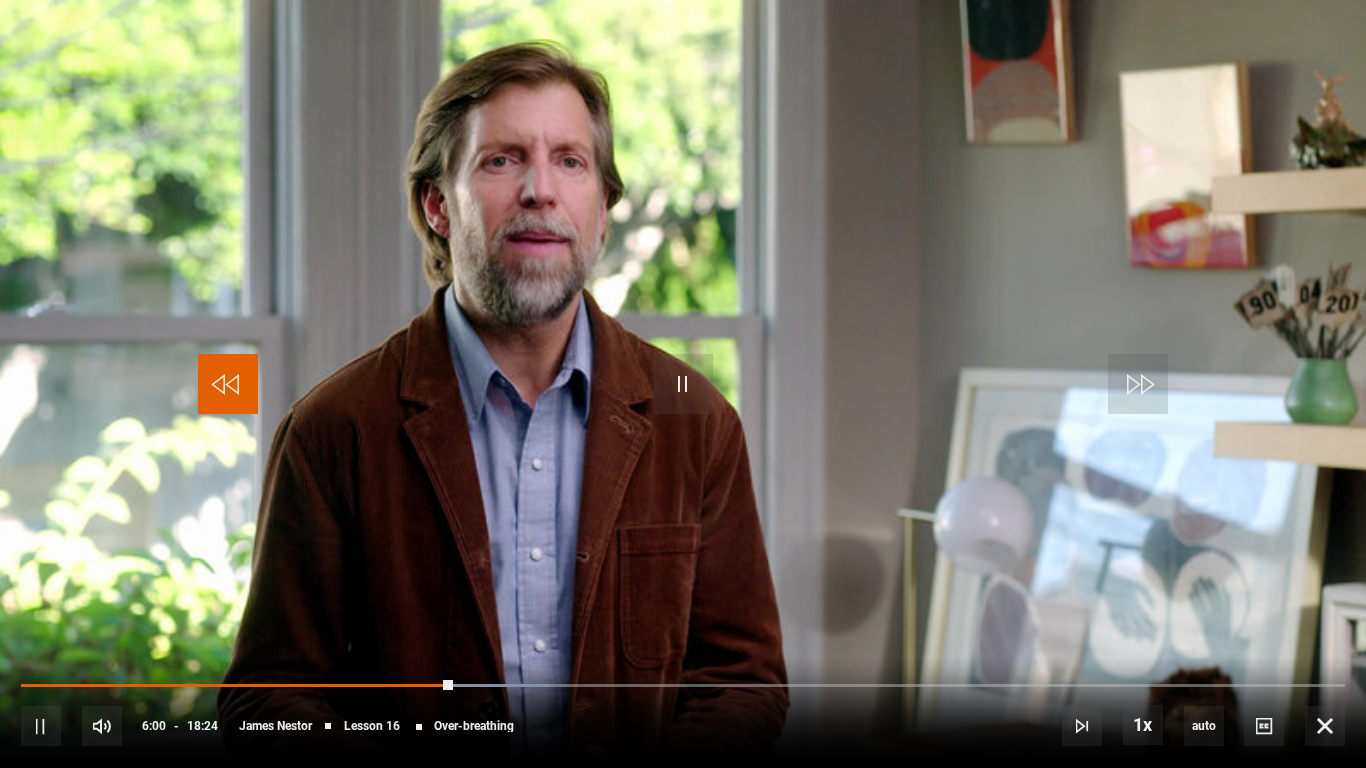 click at bounding box center [228, 384] 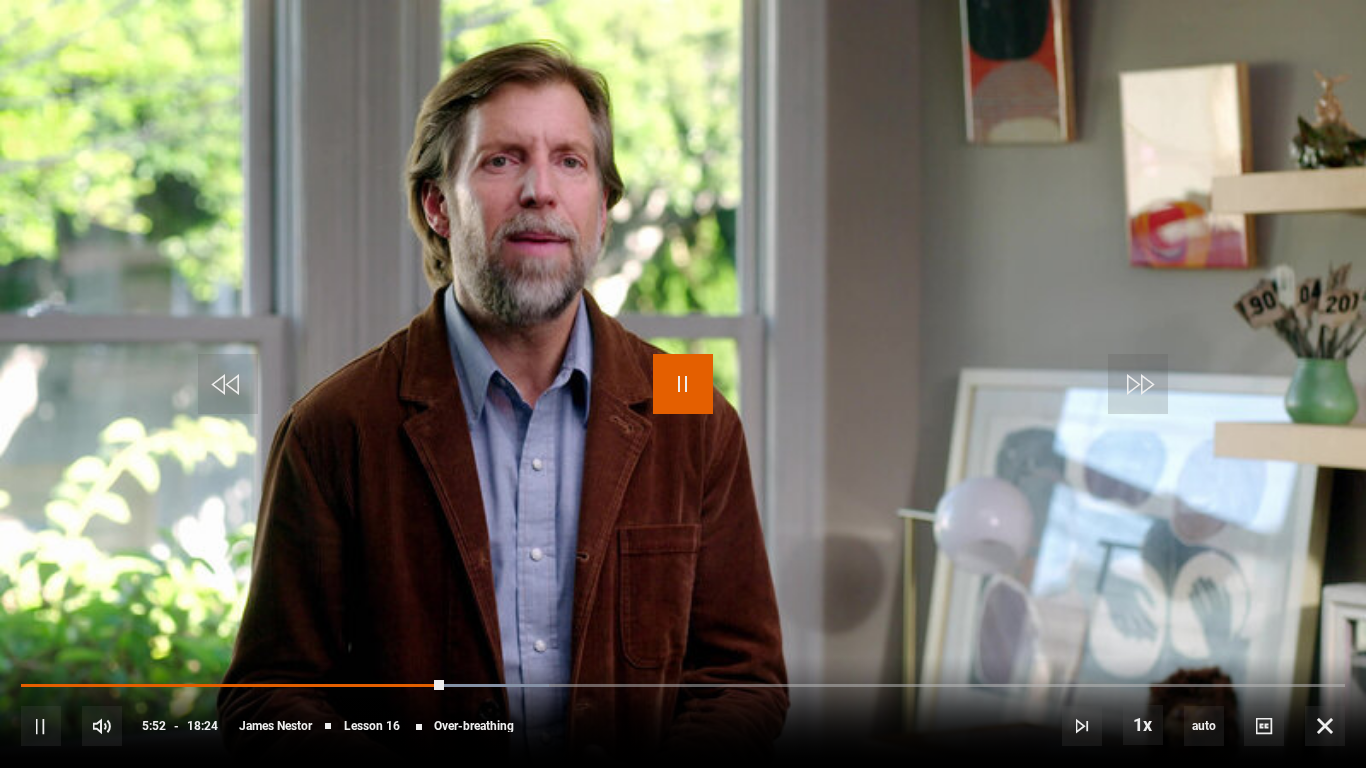 click at bounding box center (683, 384) 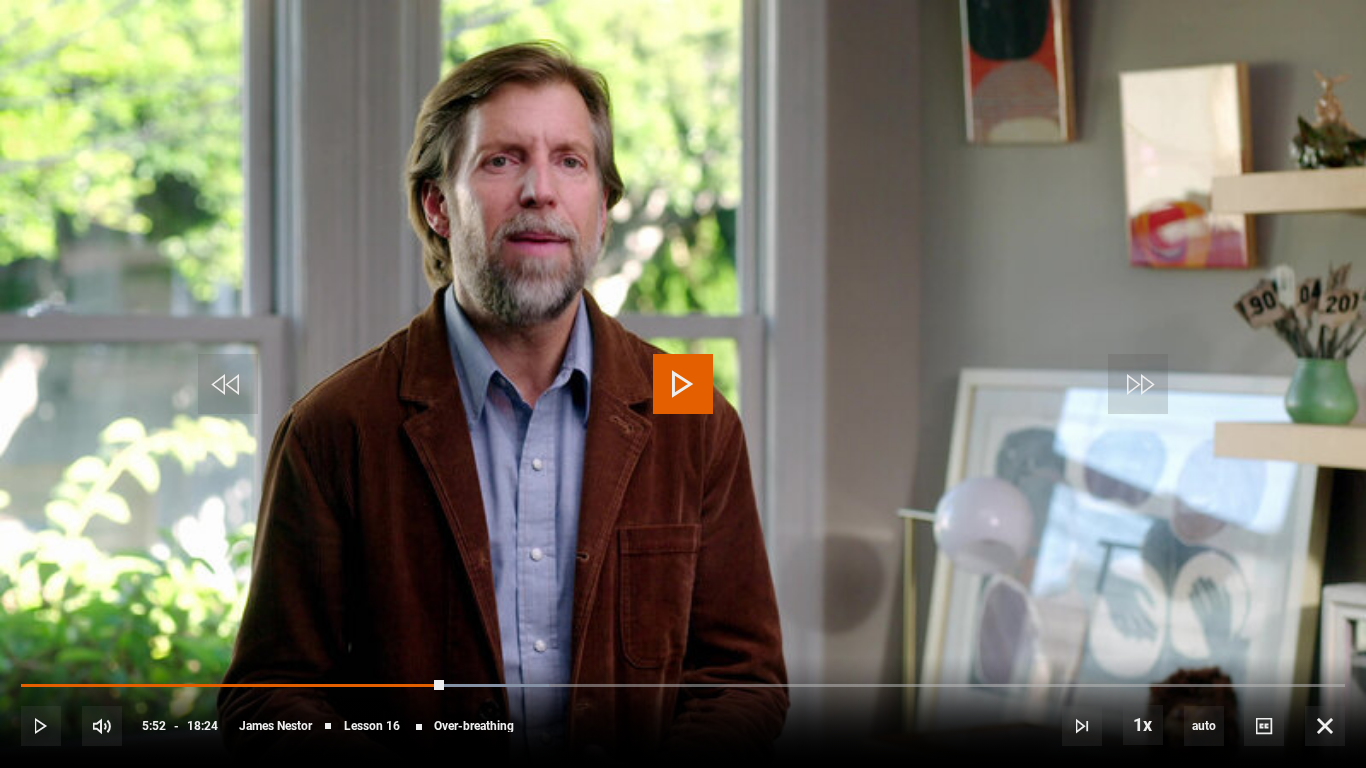 click at bounding box center [683, 384] 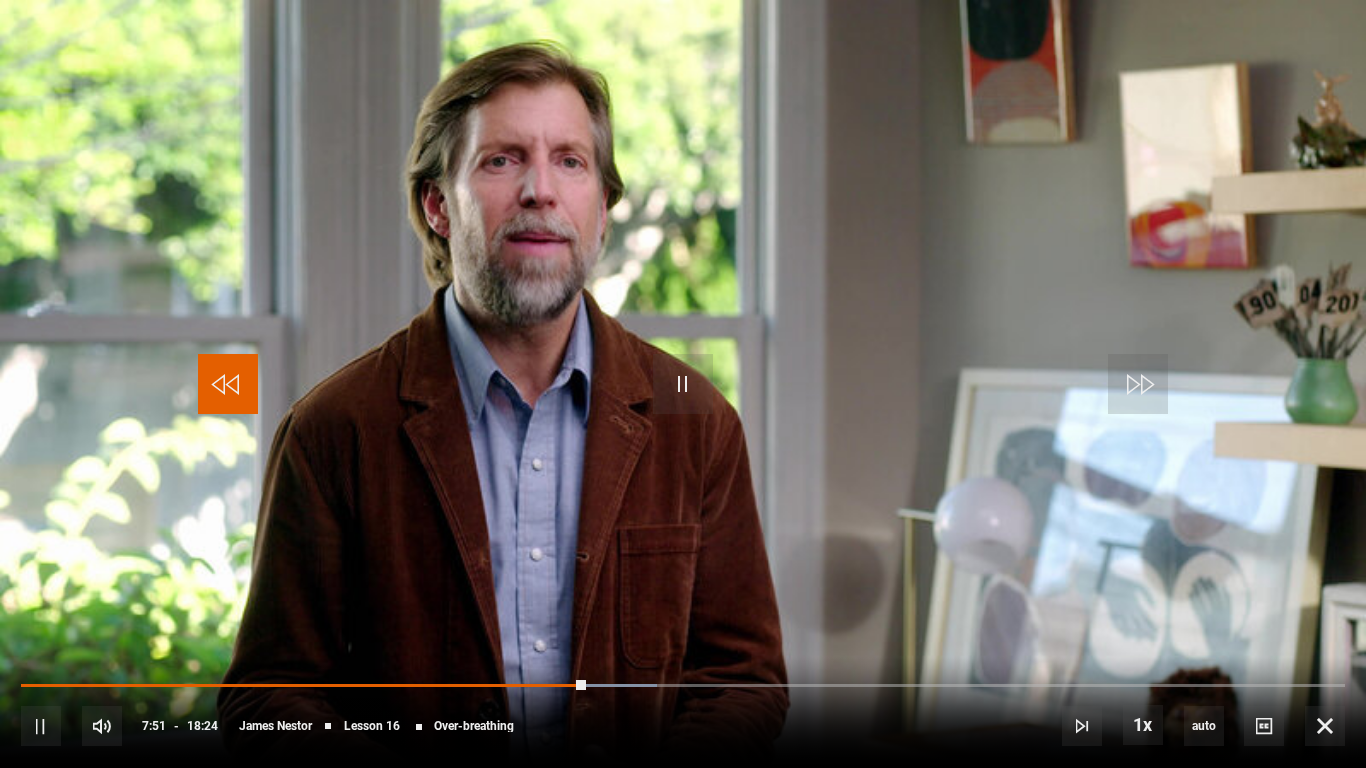 click at bounding box center (228, 384) 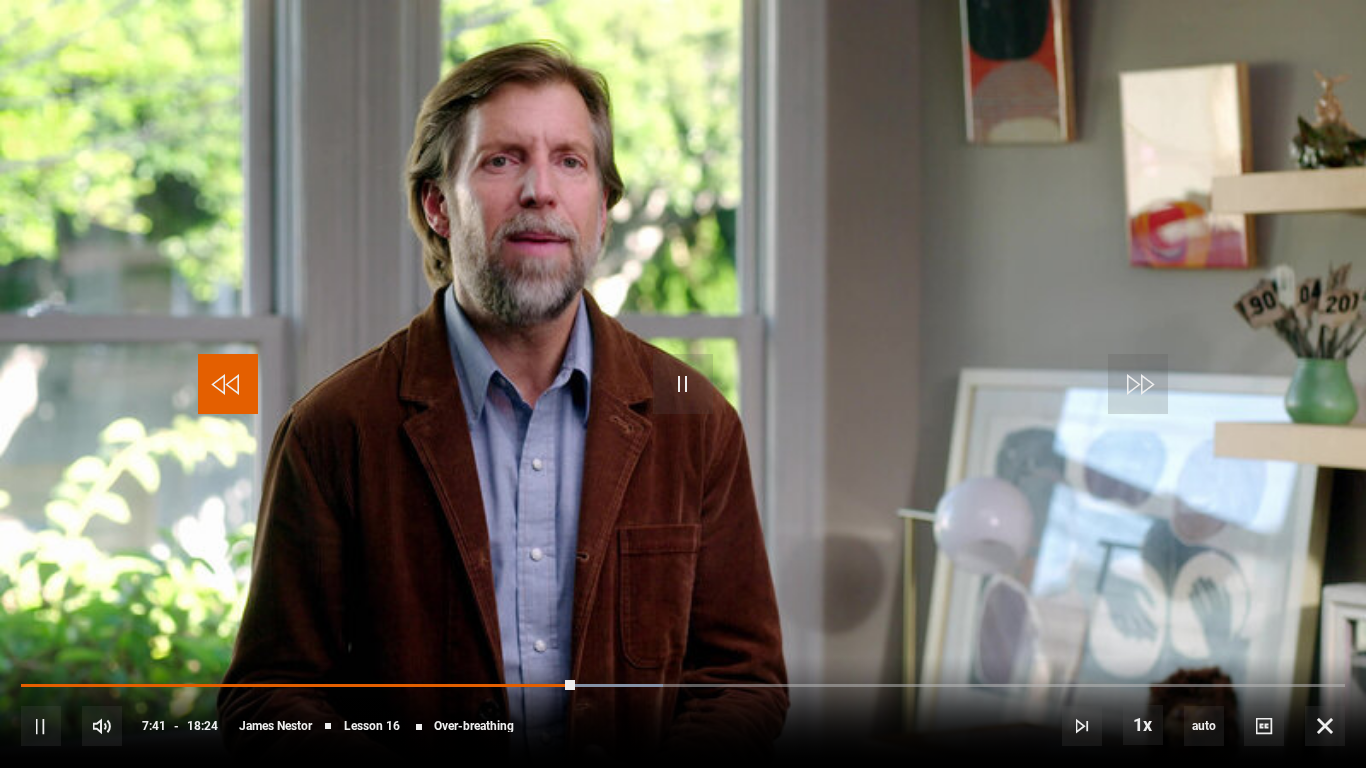 click at bounding box center (228, 384) 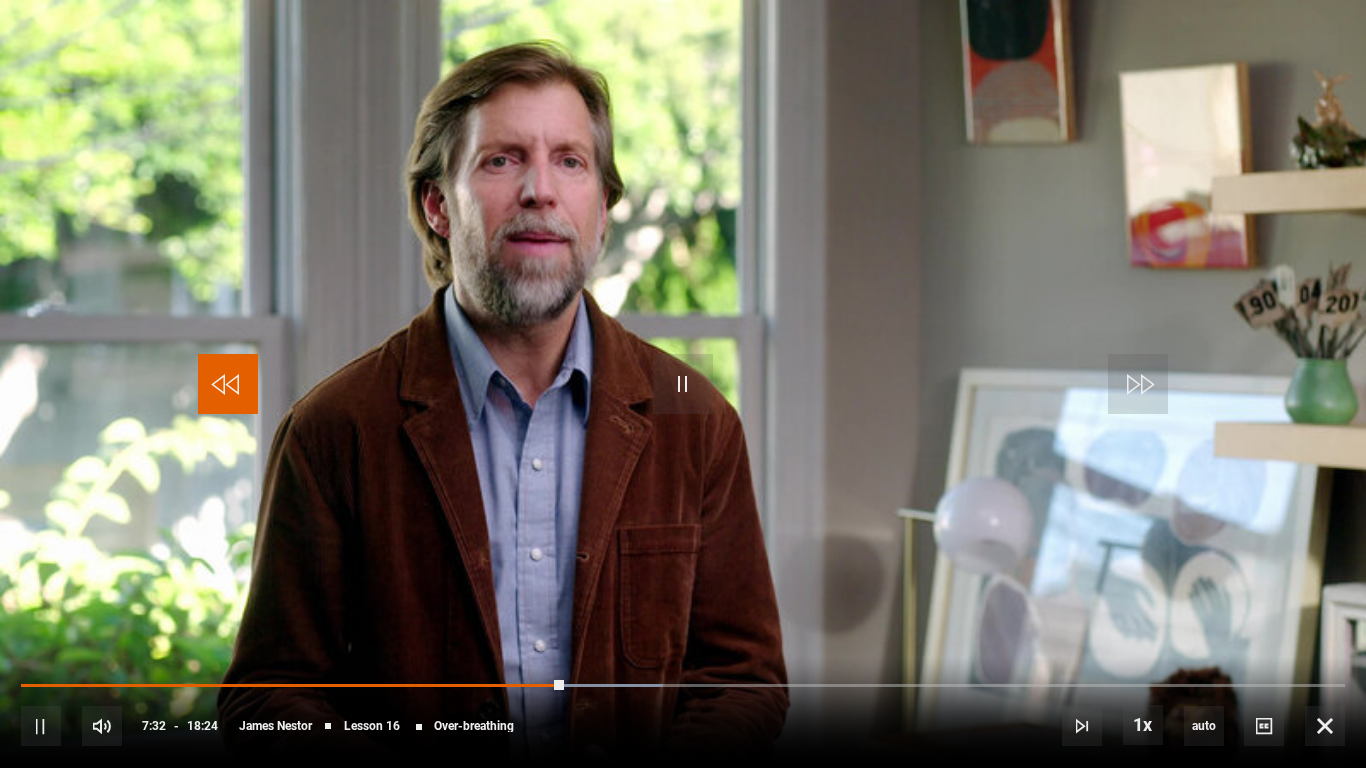click at bounding box center (228, 384) 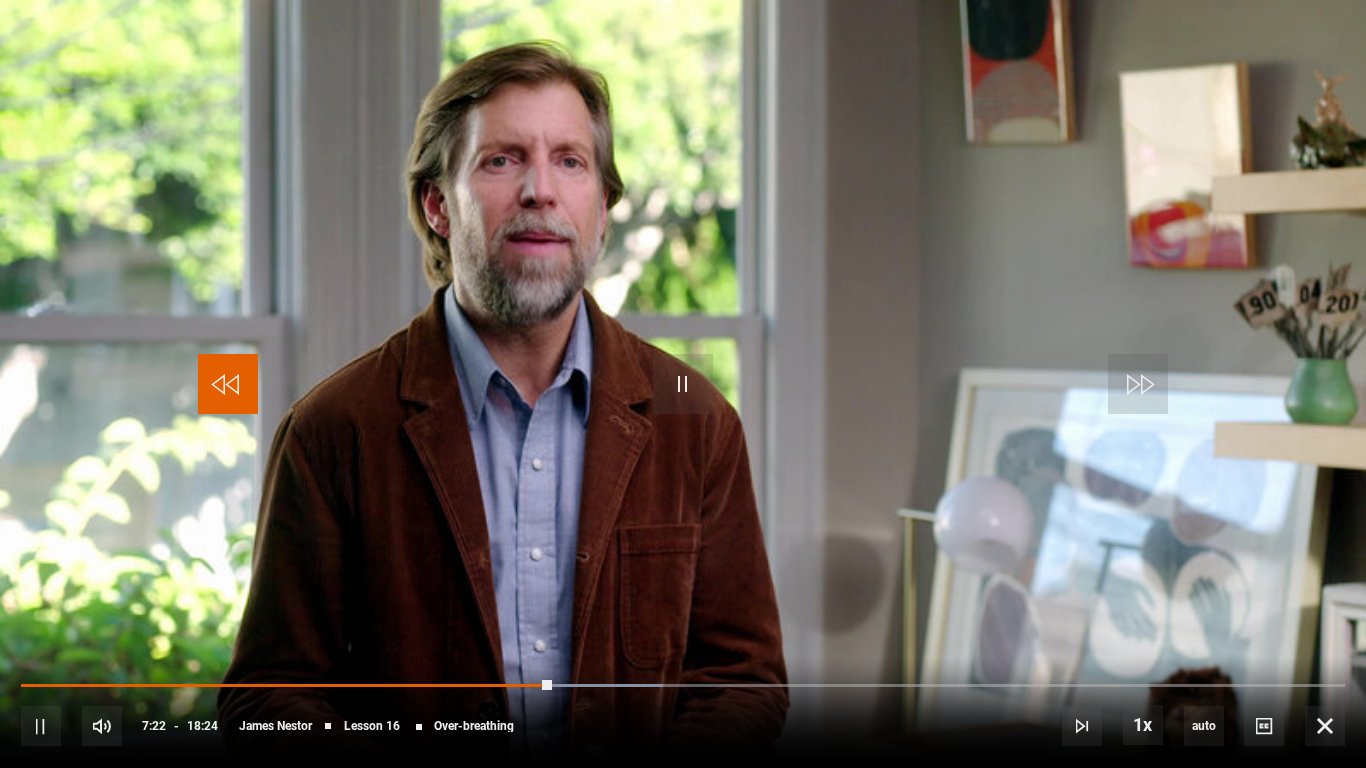 click at bounding box center (228, 384) 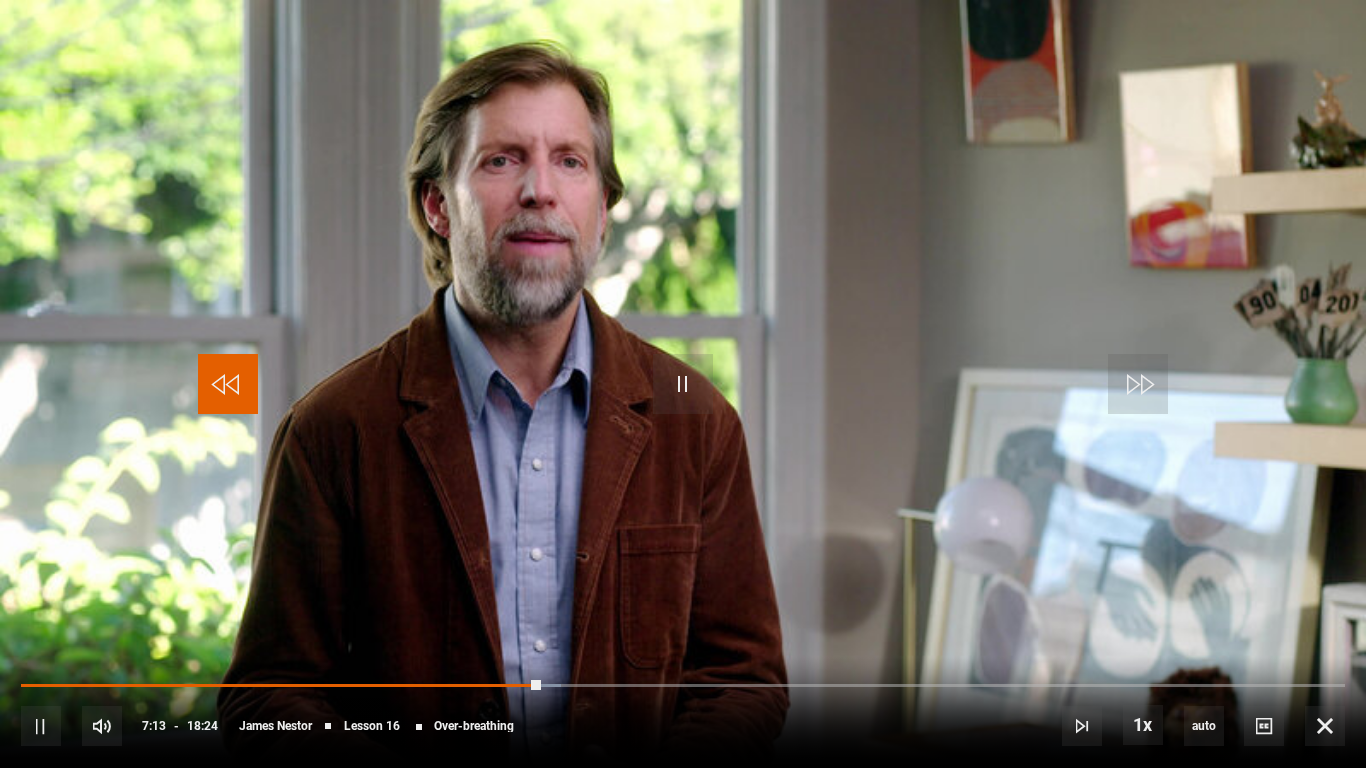 click at bounding box center (228, 384) 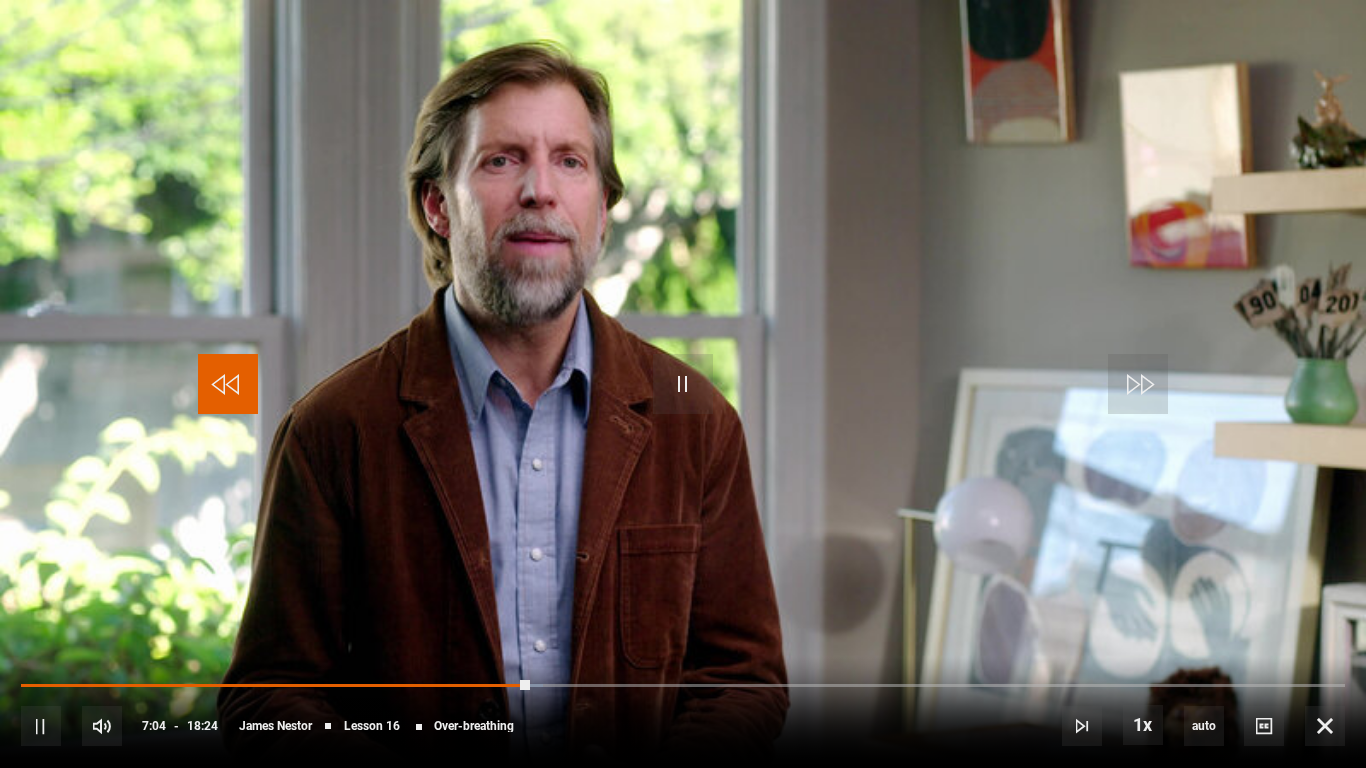 click at bounding box center (228, 384) 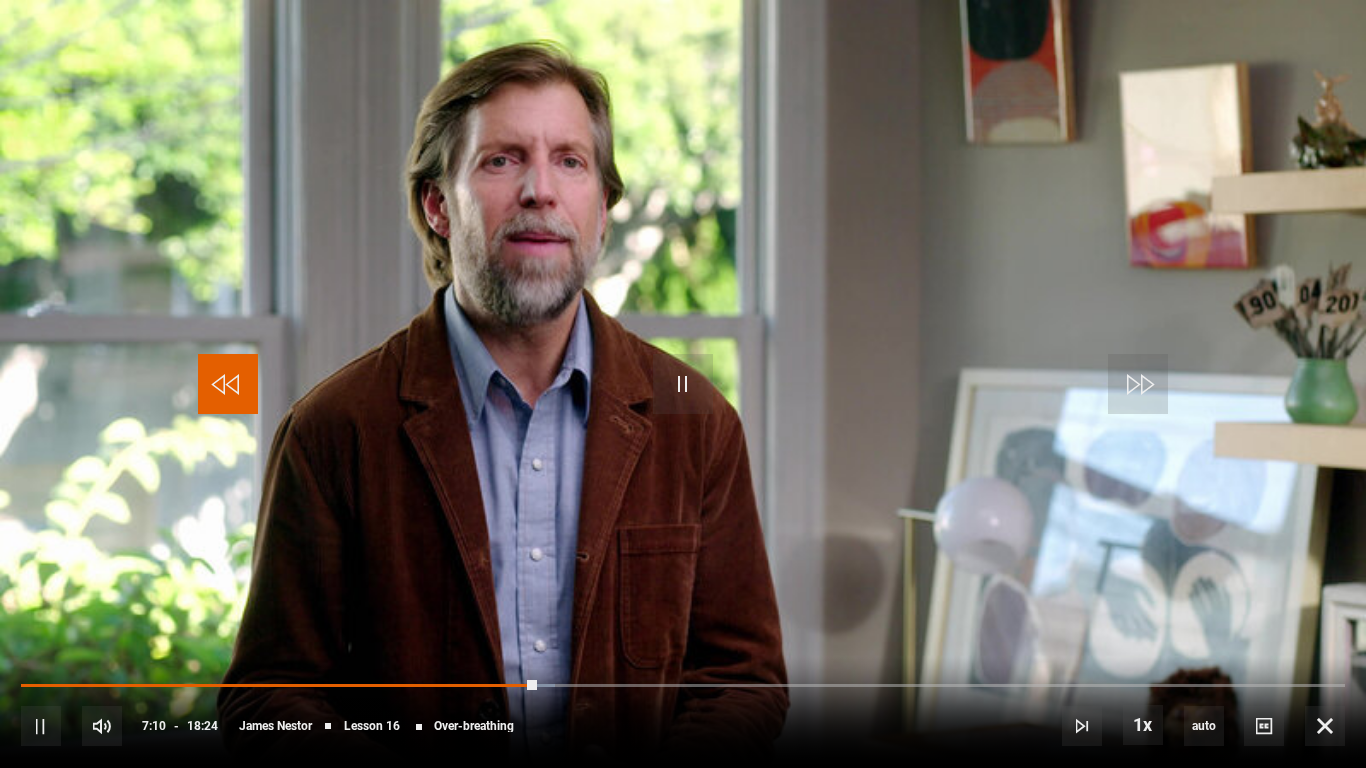 click at bounding box center (228, 384) 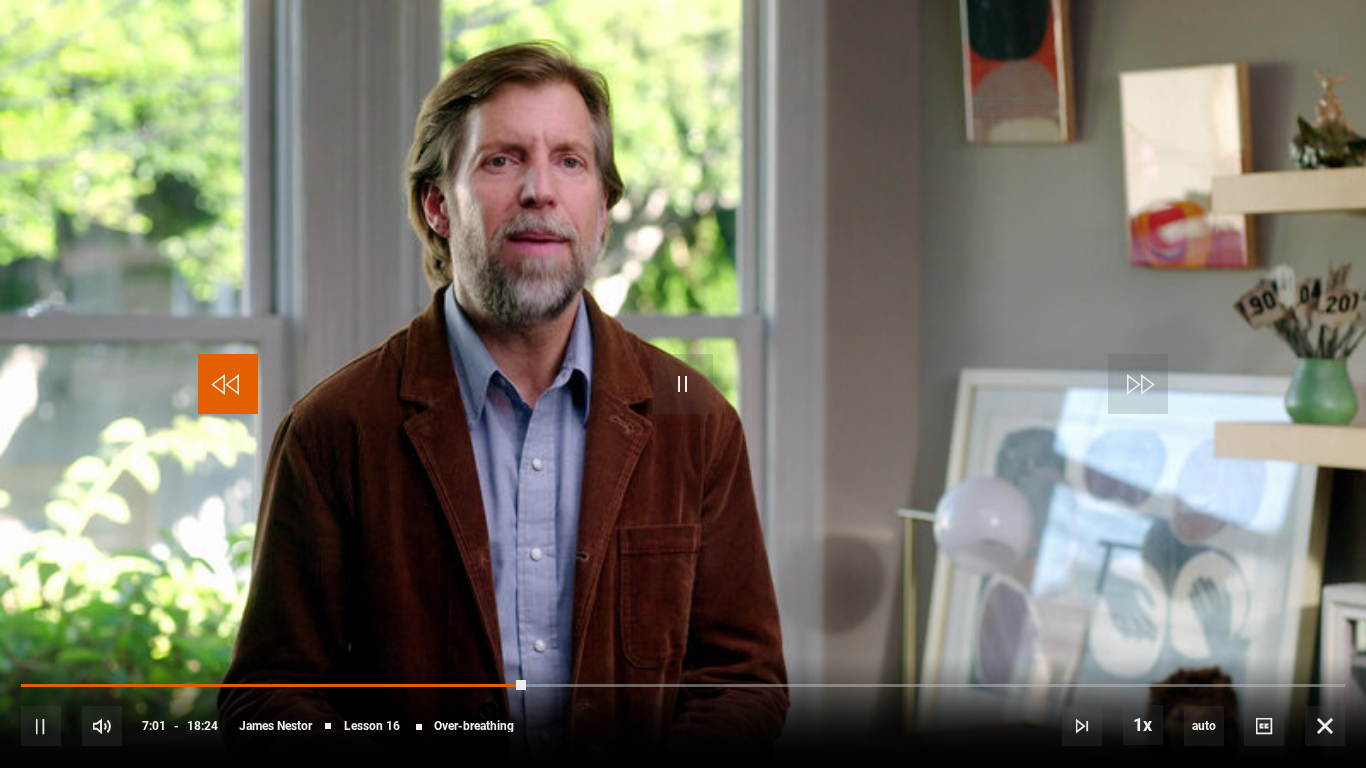 click at bounding box center [228, 384] 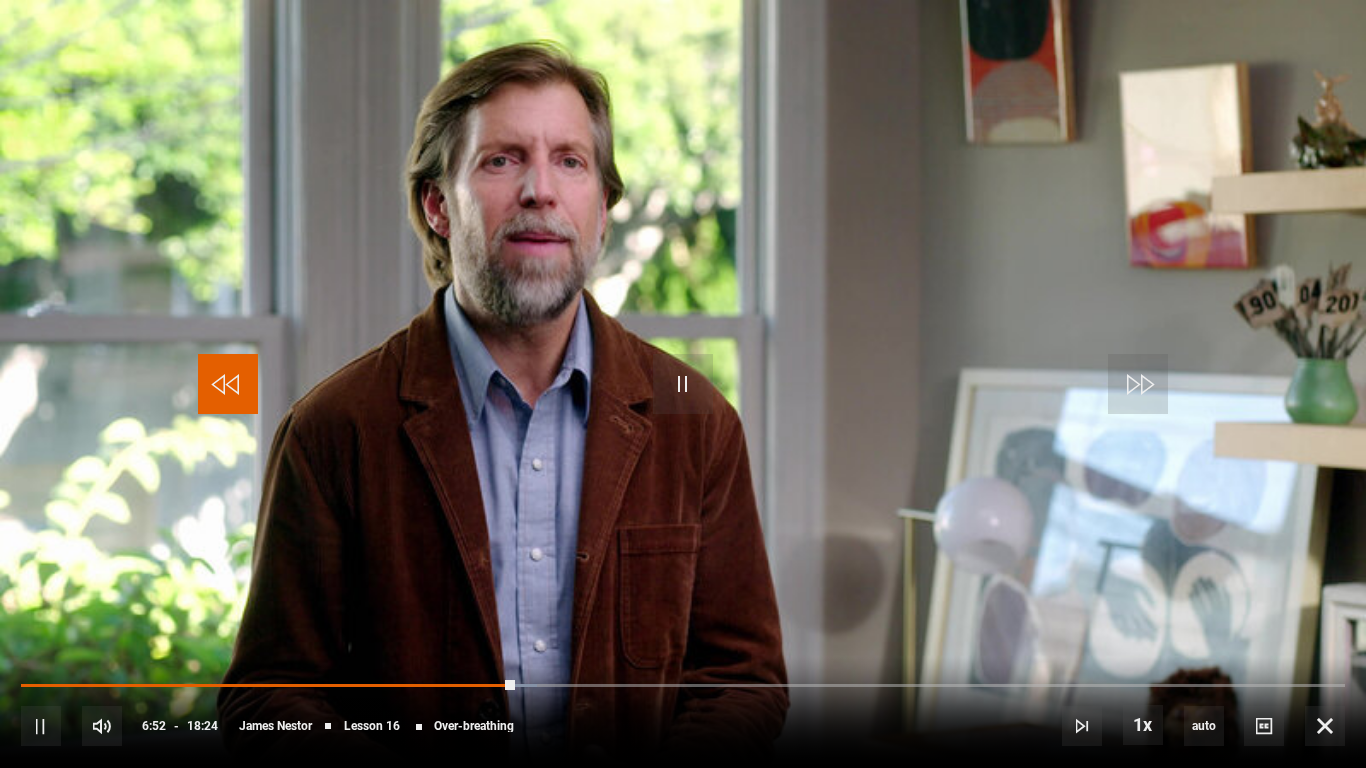 click at bounding box center (228, 384) 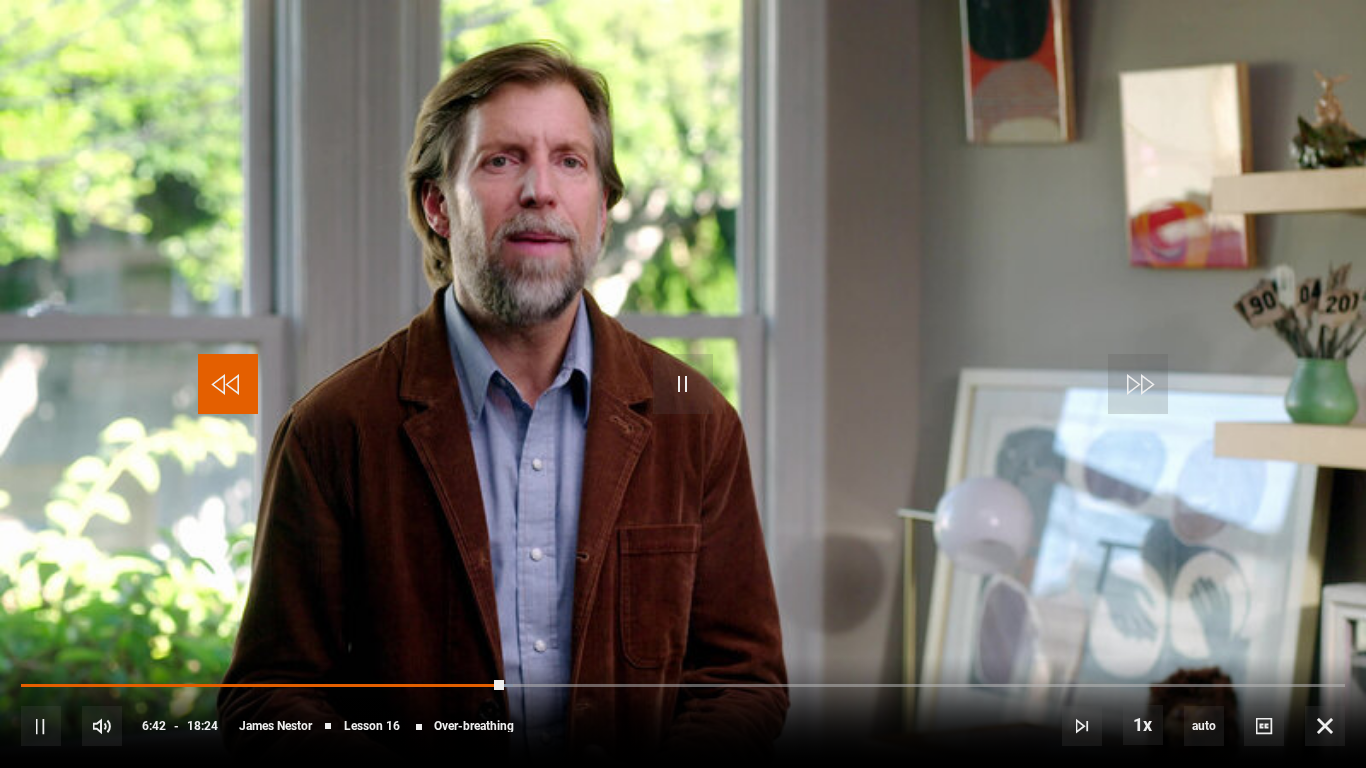 click at bounding box center [228, 384] 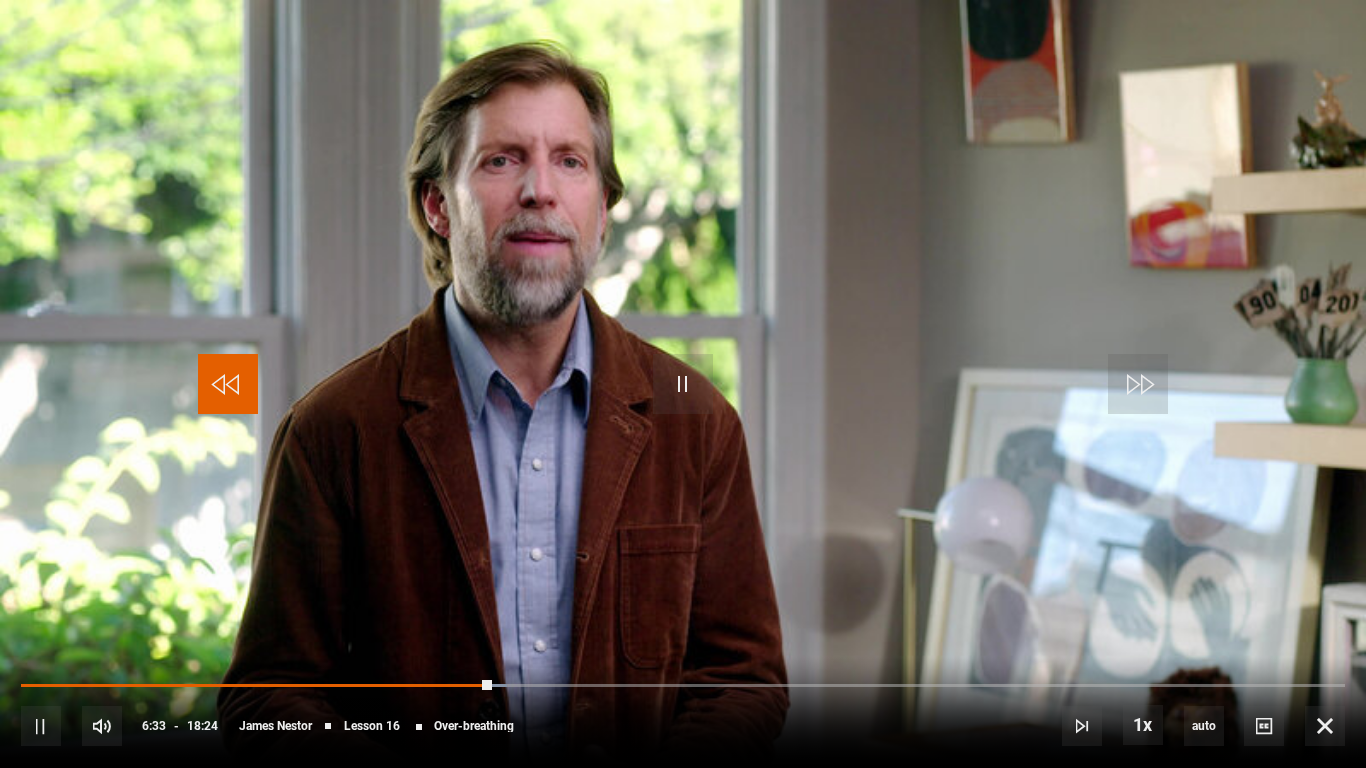 click at bounding box center (228, 384) 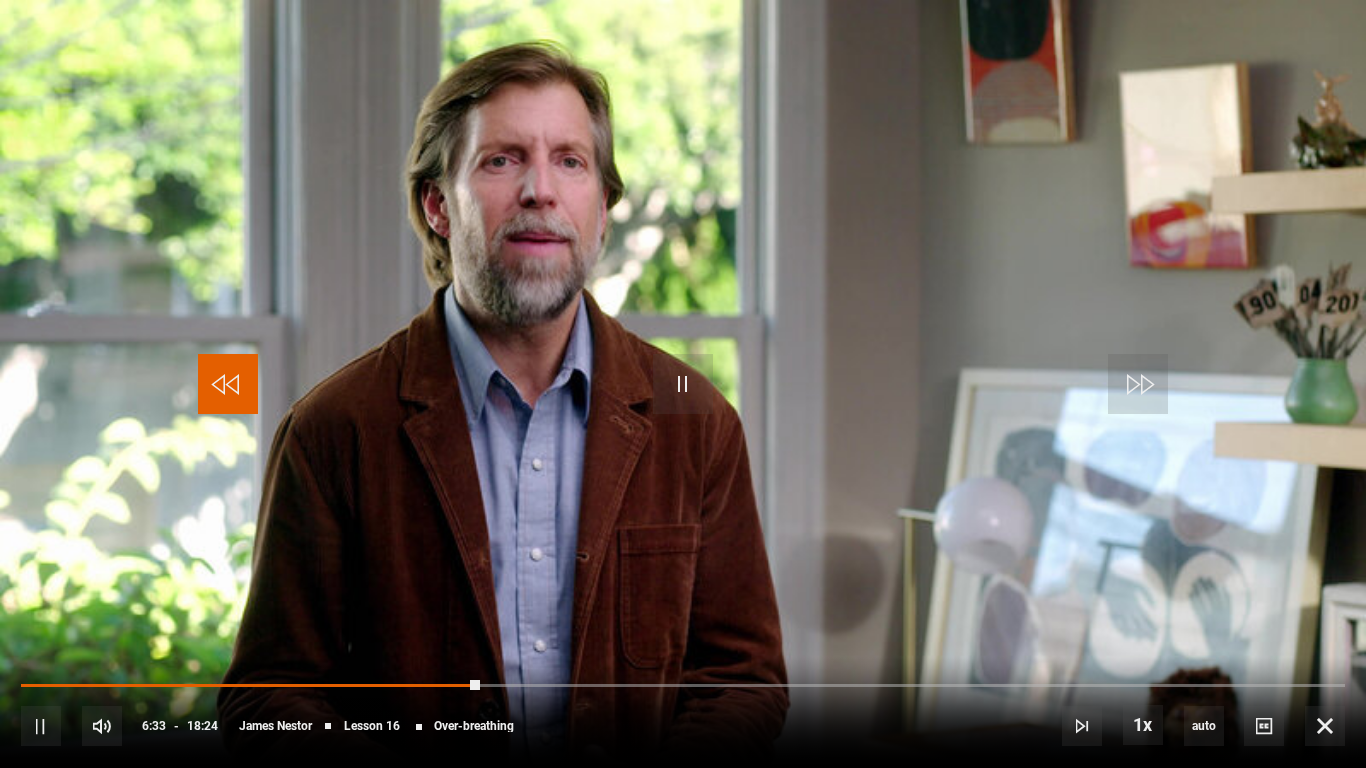 click at bounding box center (228, 384) 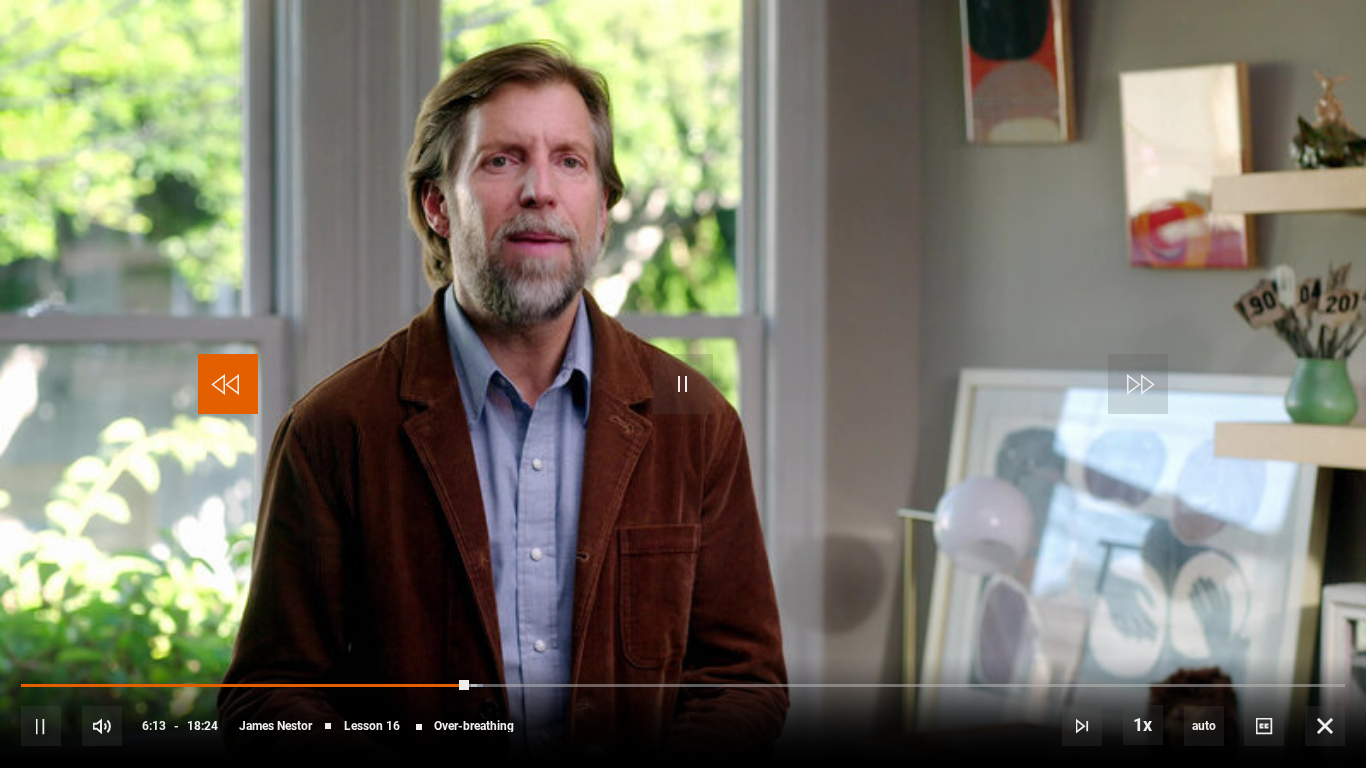 click at bounding box center (228, 384) 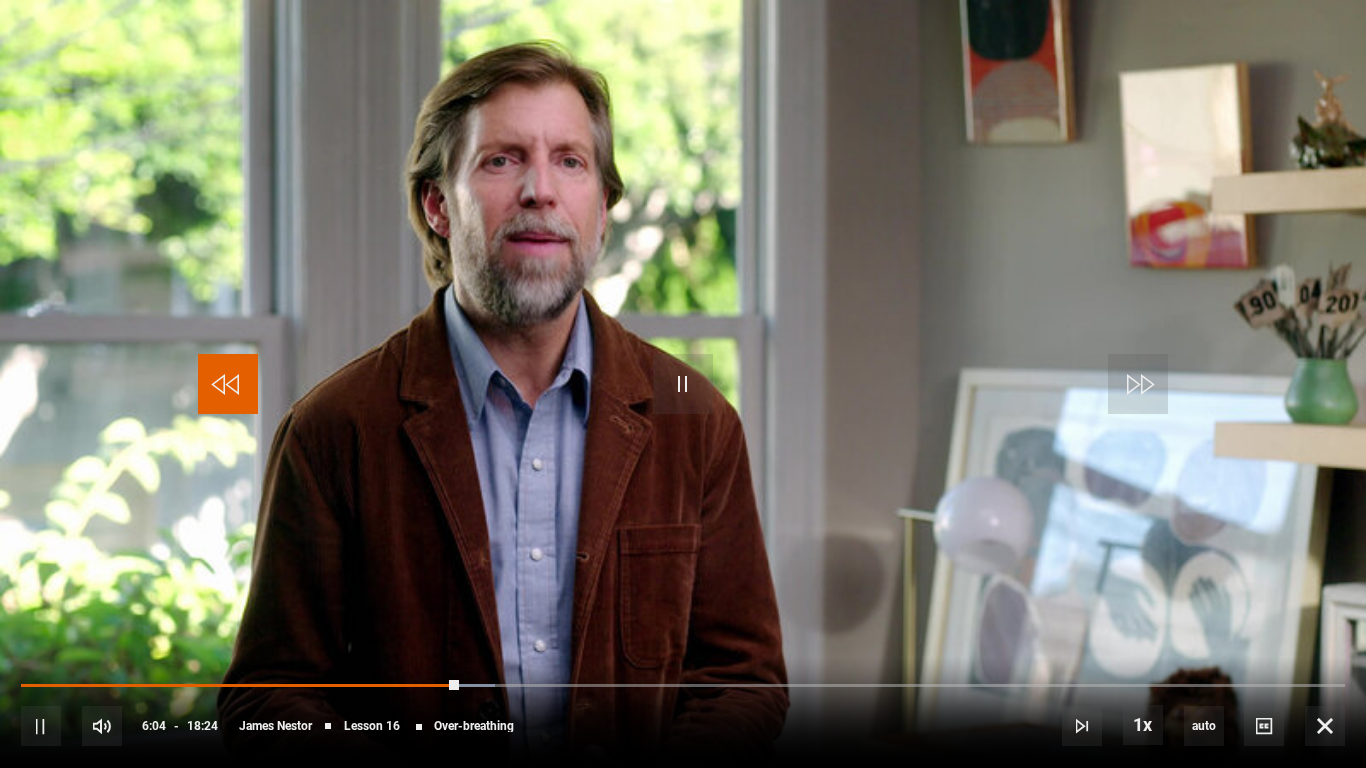 click at bounding box center (228, 384) 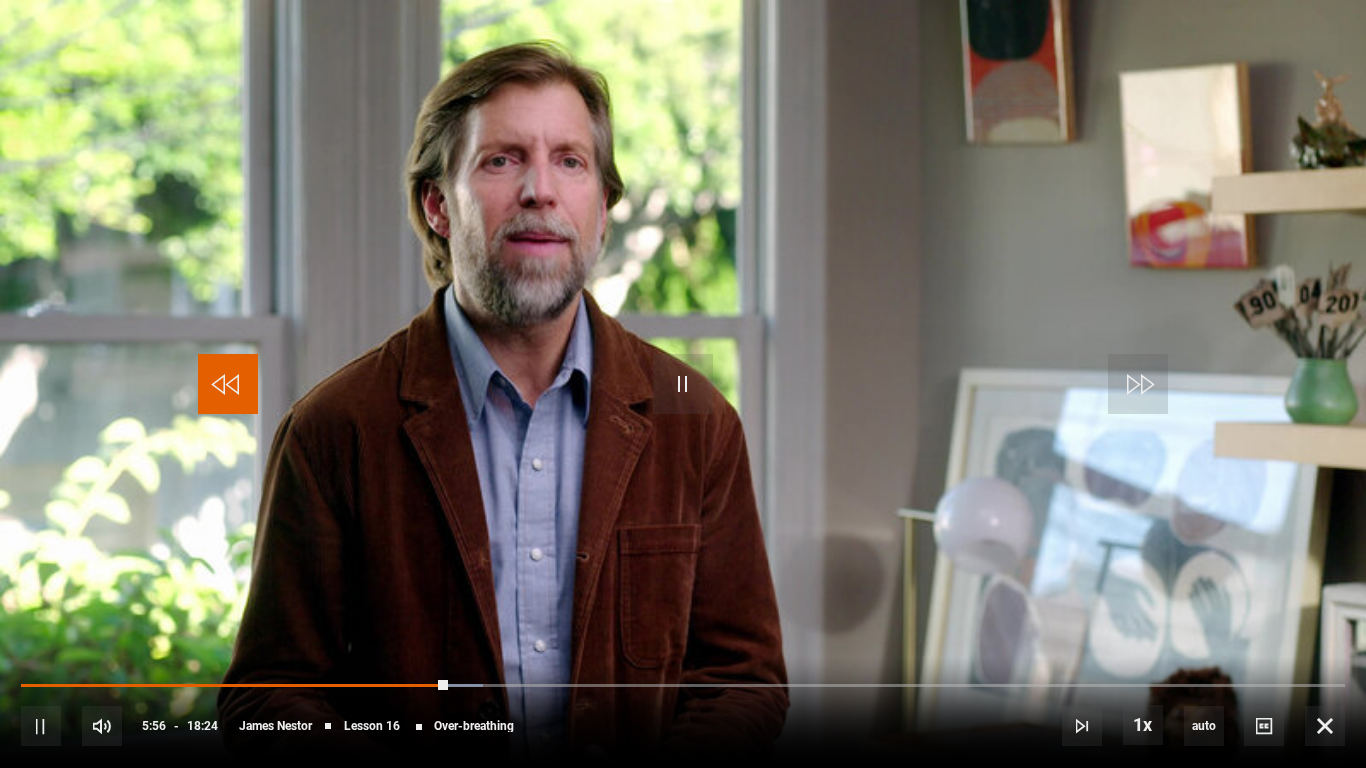 click at bounding box center (228, 384) 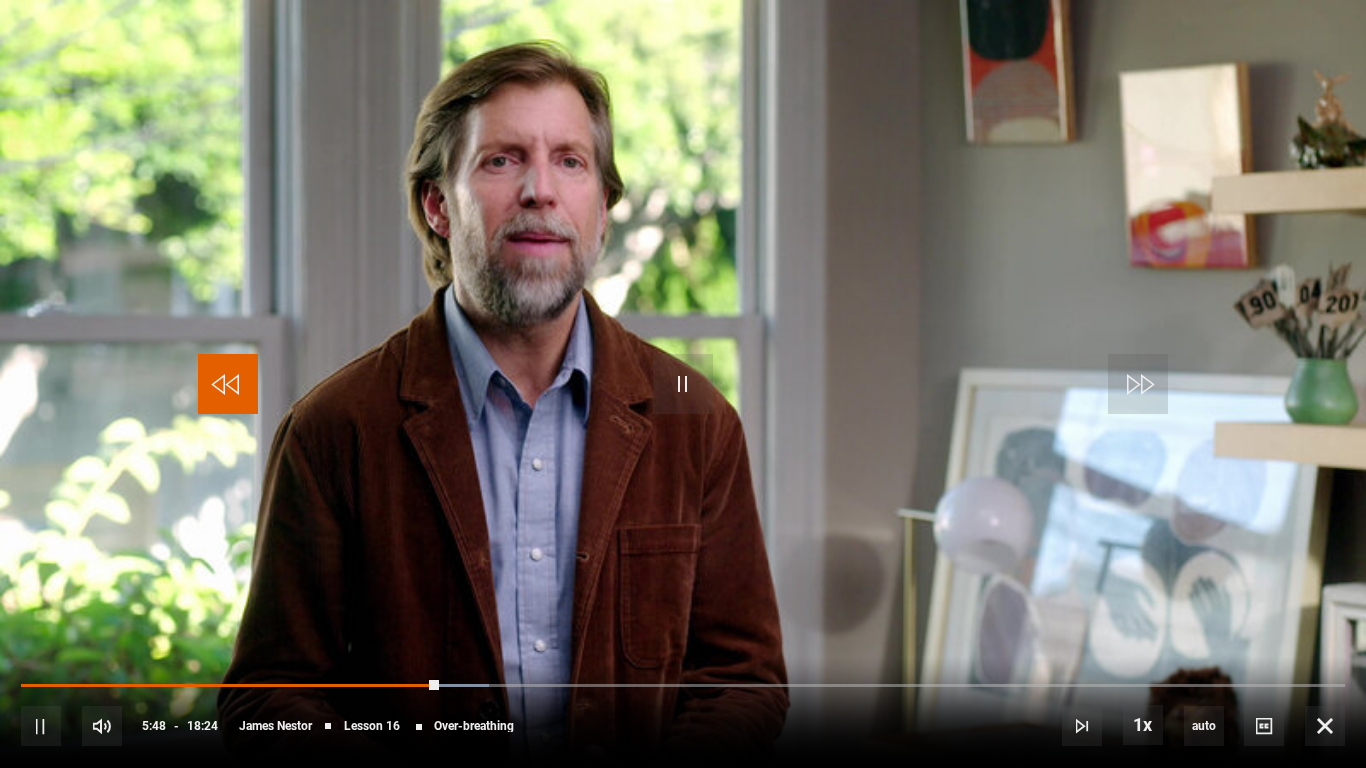 click at bounding box center [228, 384] 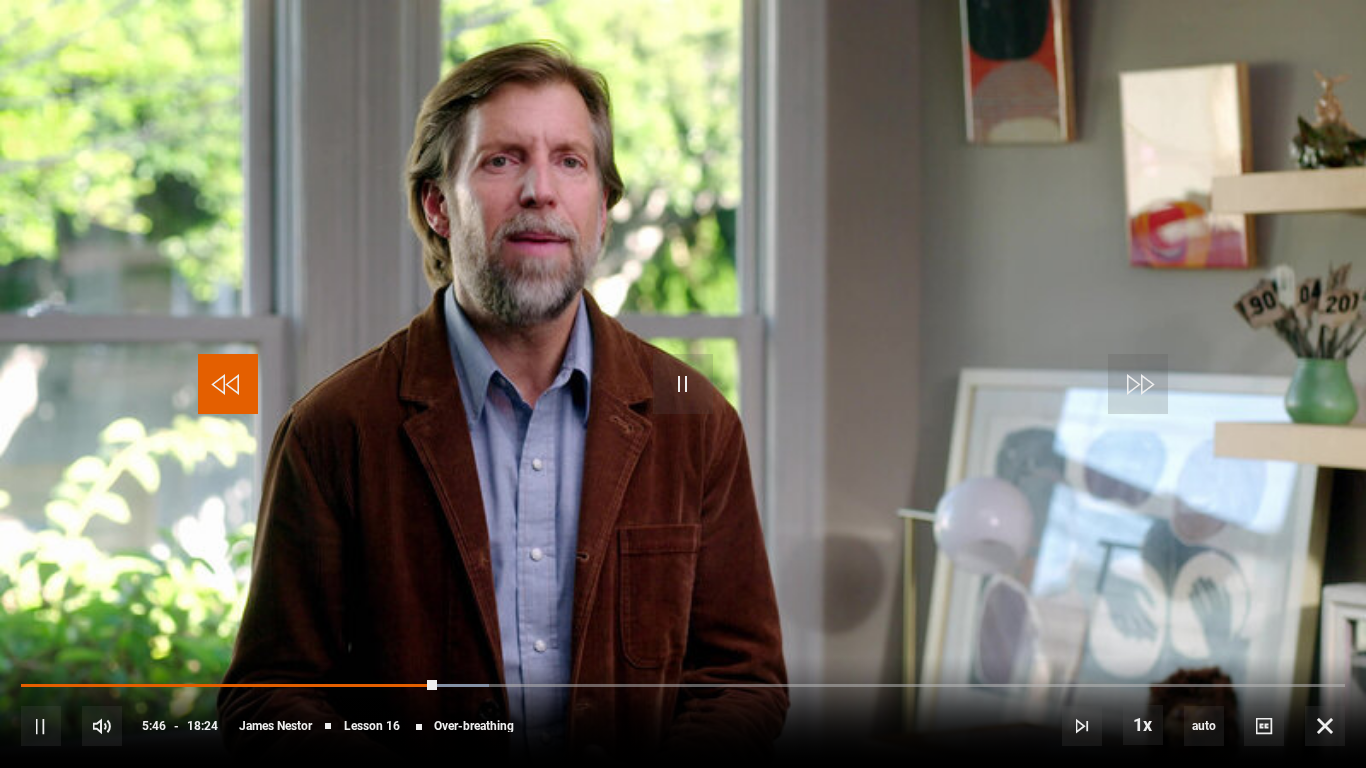 click at bounding box center [228, 384] 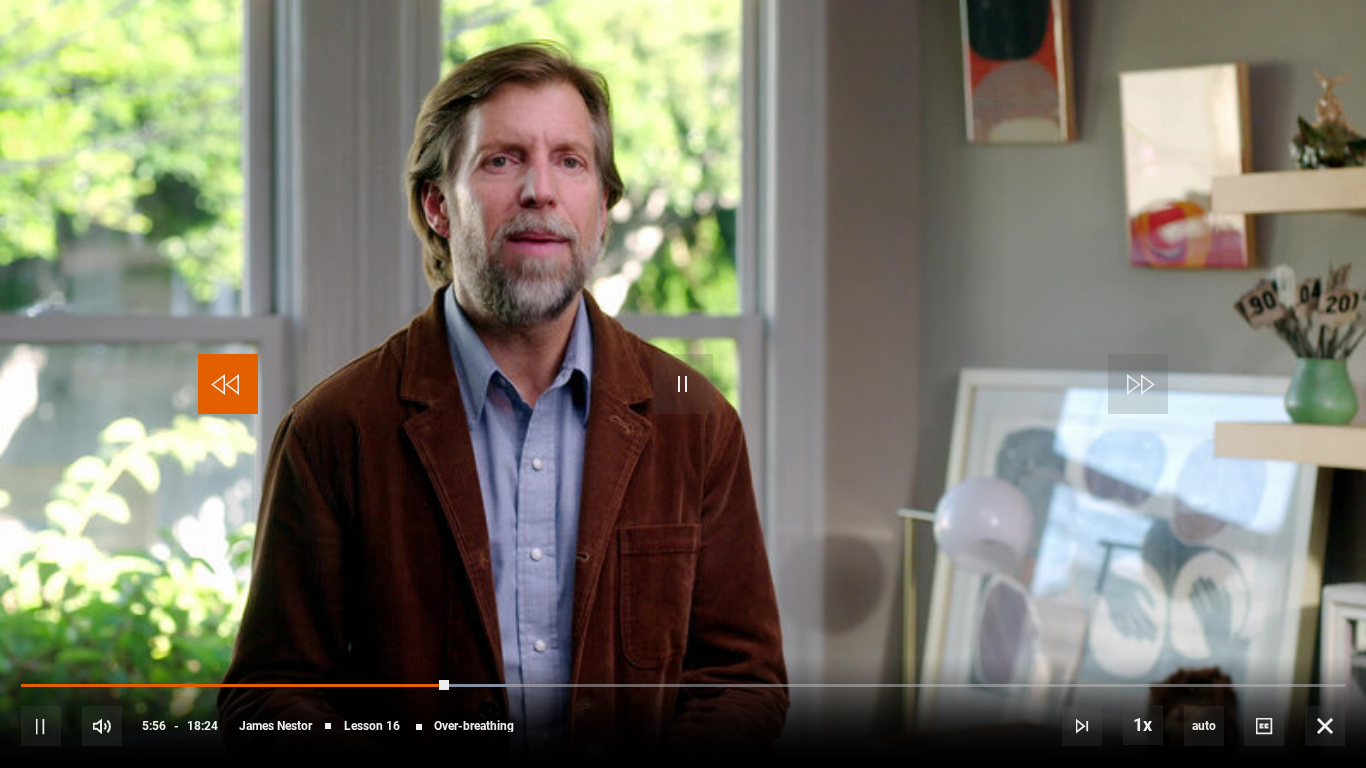 click at bounding box center [228, 384] 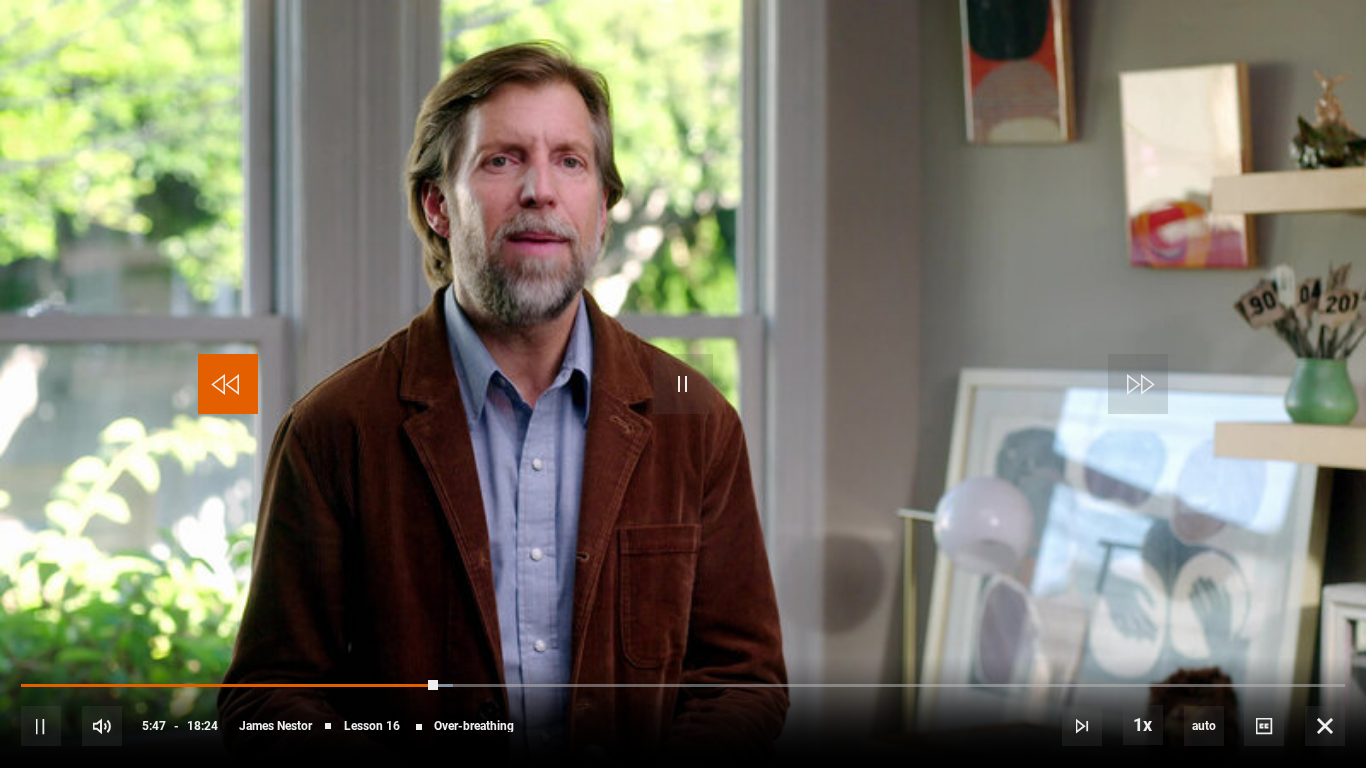 click at bounding box center (228, 384) 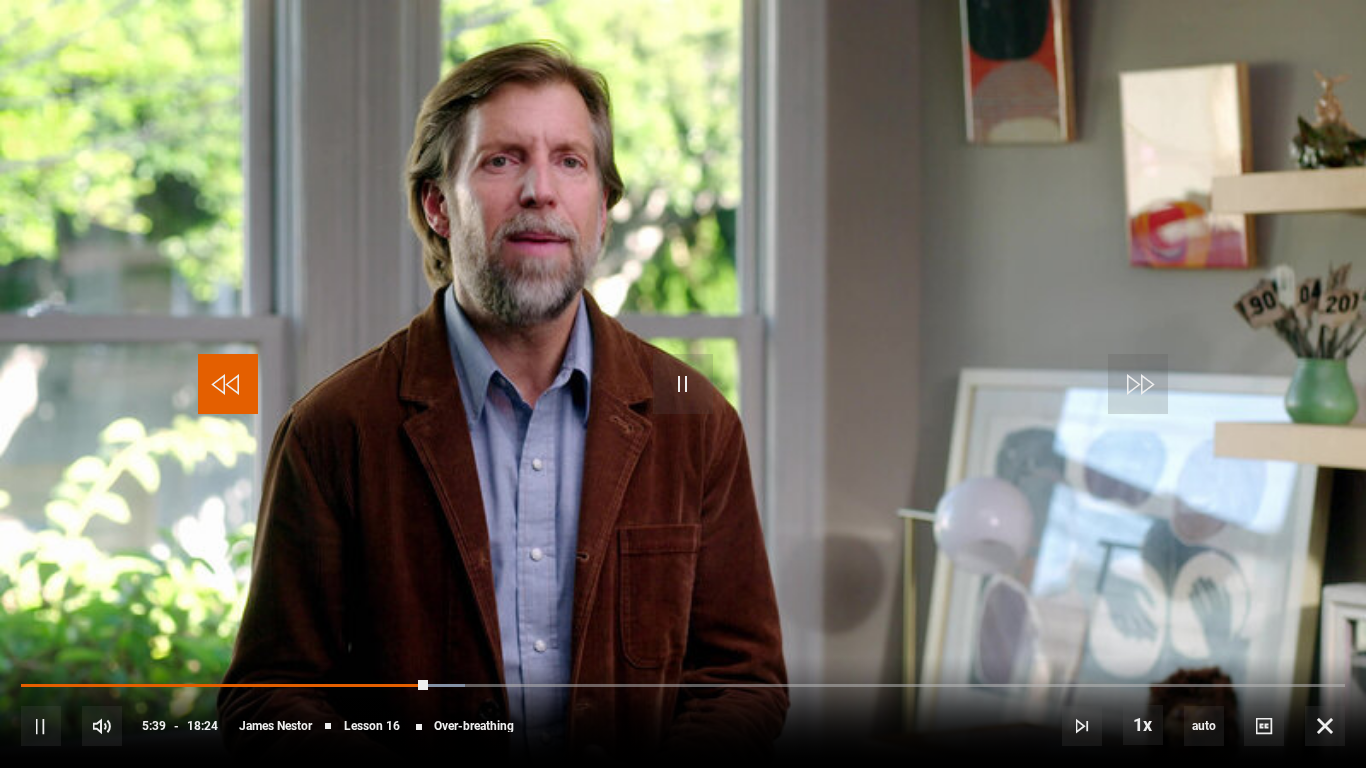 click at bounding box center [228, 384] 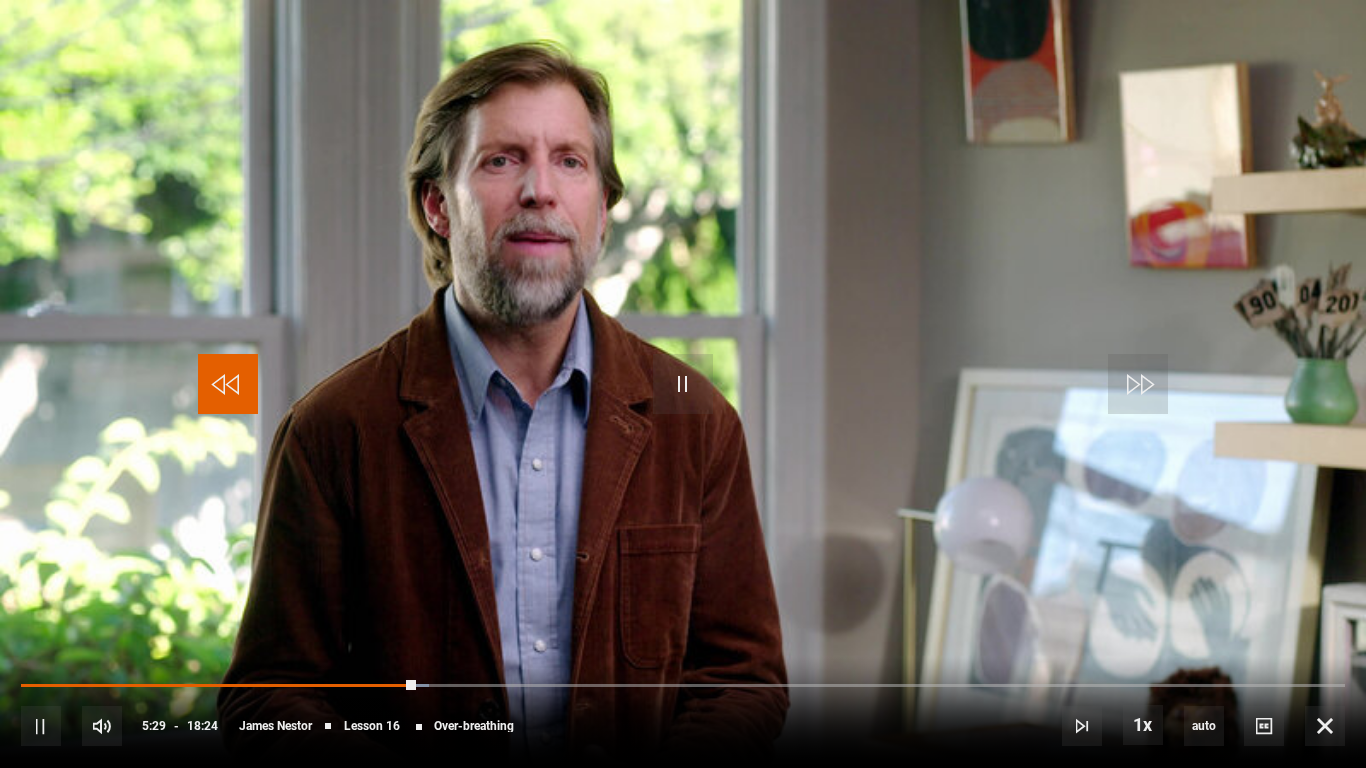 click at bounding box center [228, 384] 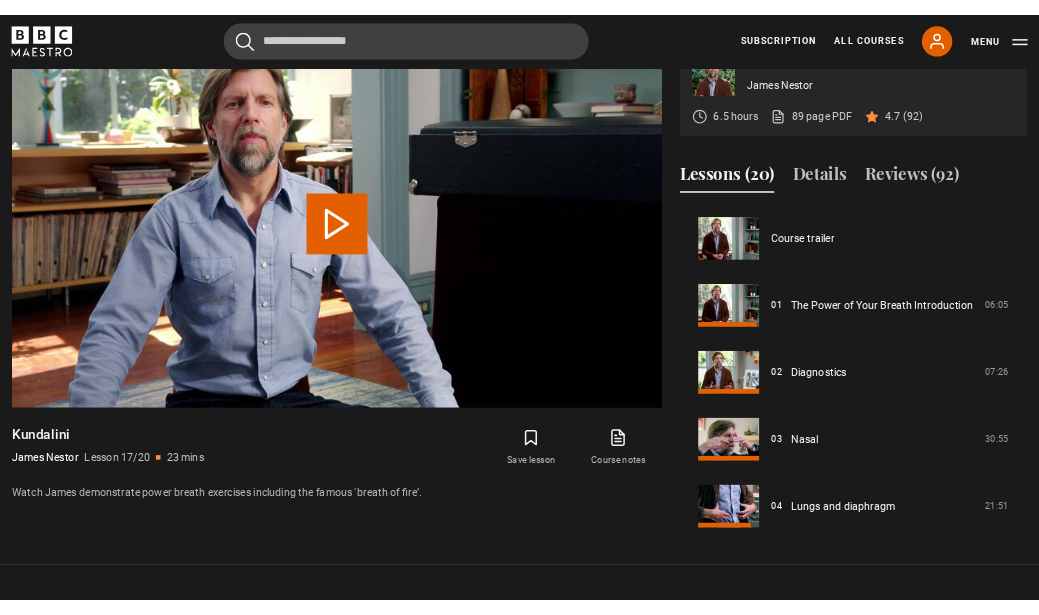 scroll, scrollTop: 804, scrollLeft: 0, axis: vertical 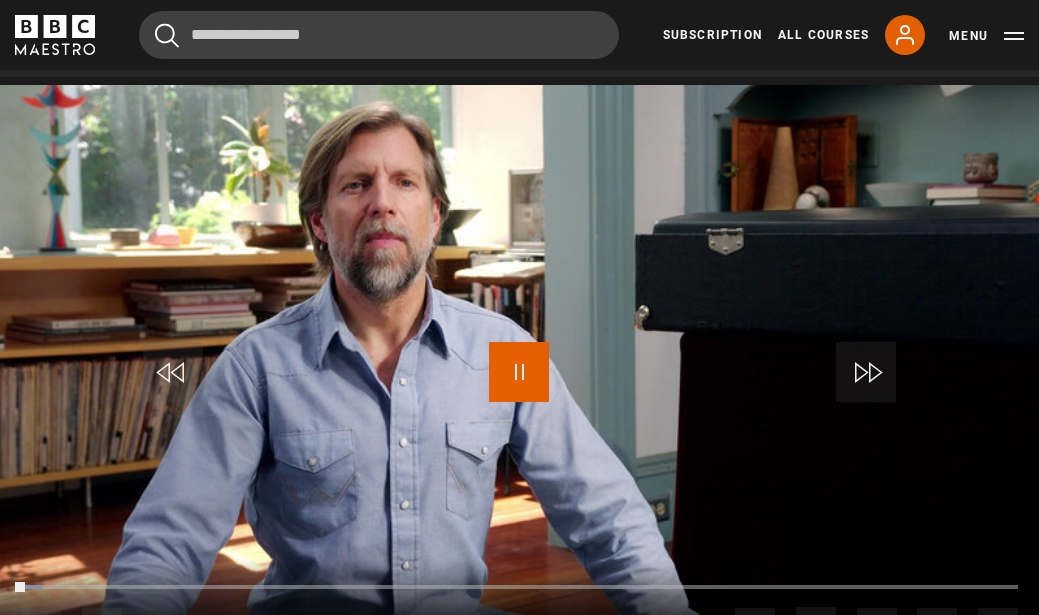 click at bounding box center [519, 372] 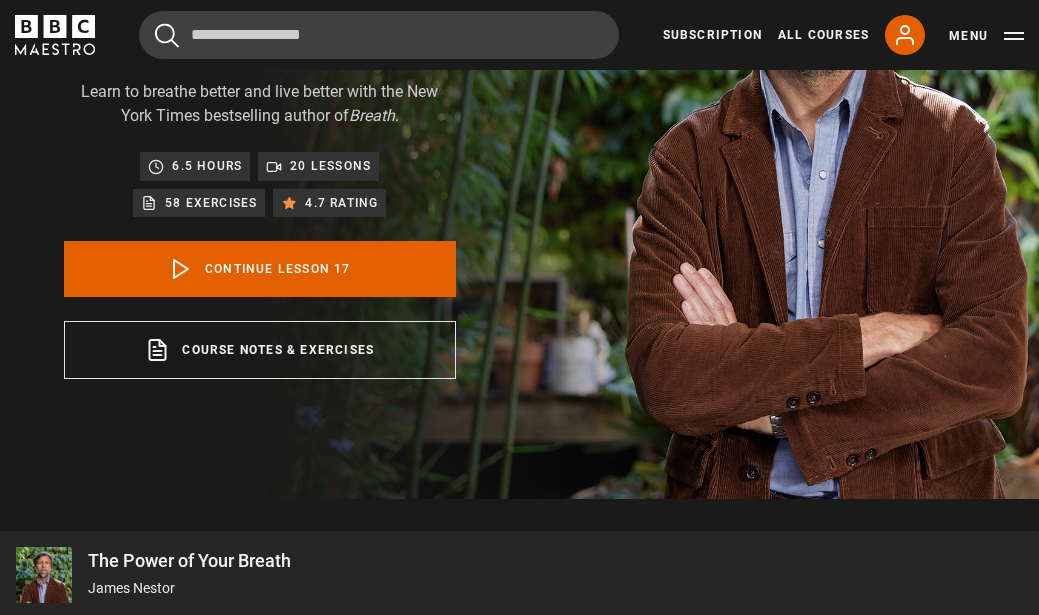 scroll, scrollTop: 218, scrollLeft: 0, axis: vertical 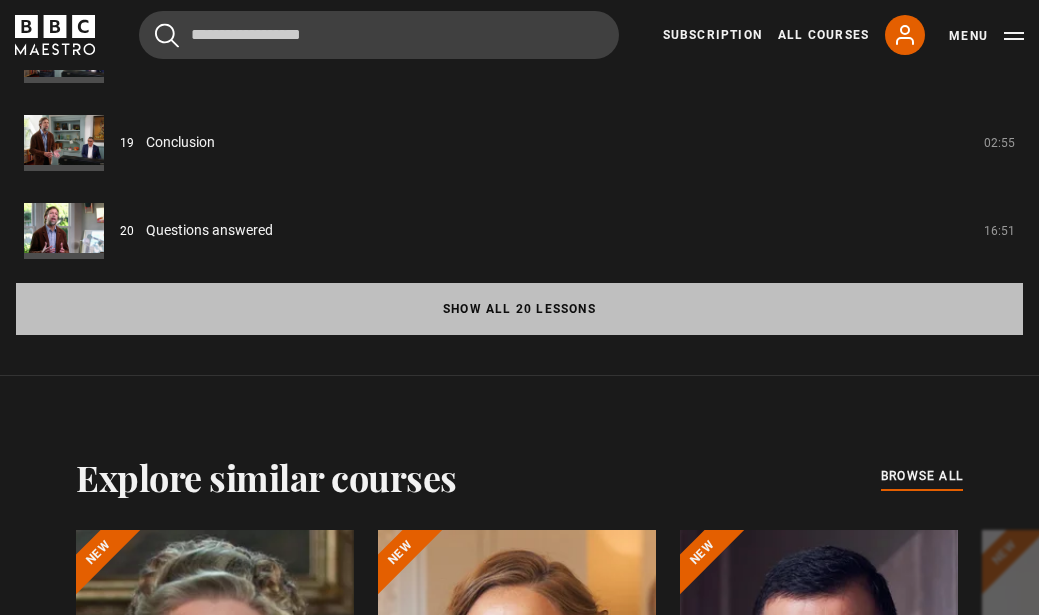 click on "Show all 20 lessons" at bounding box center [519, 309] 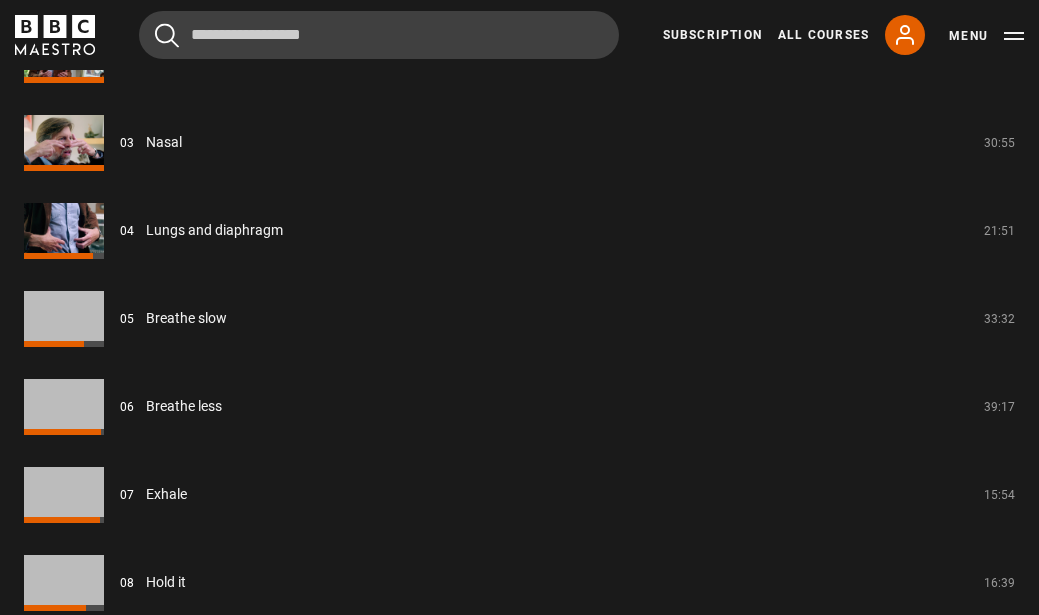 scroll, scrollTop: 3240, scrollLeft: 0, axis: vertical 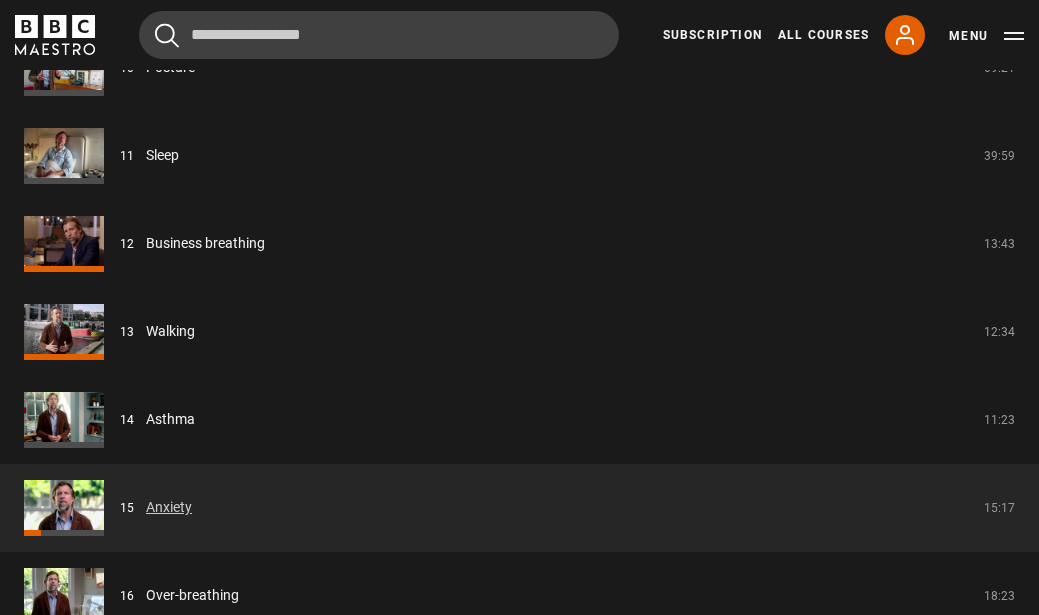 click on "Anxiety" at bounding box center (169, 507) 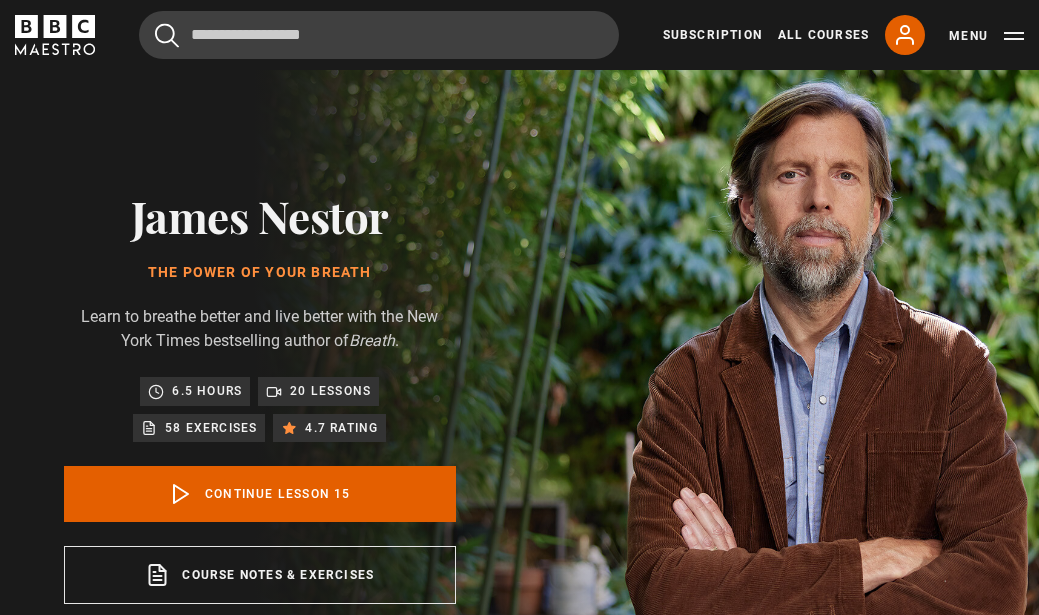 scroll, scrollTop: 724, scrollLeft: 0, axis: vertical 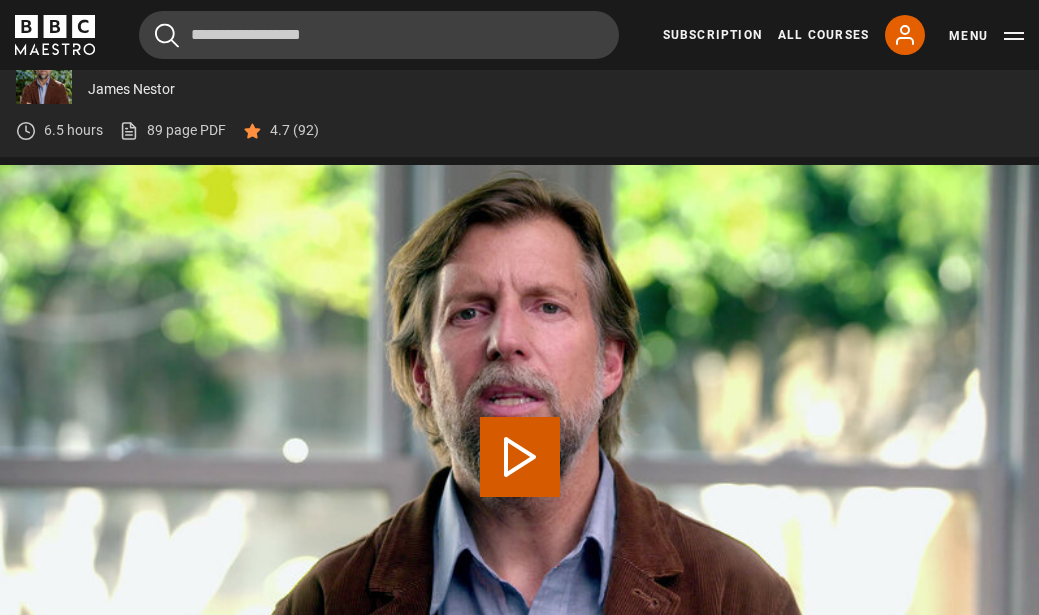 click on "Play Lesson Anxiety" at bounding box center (520, 457) 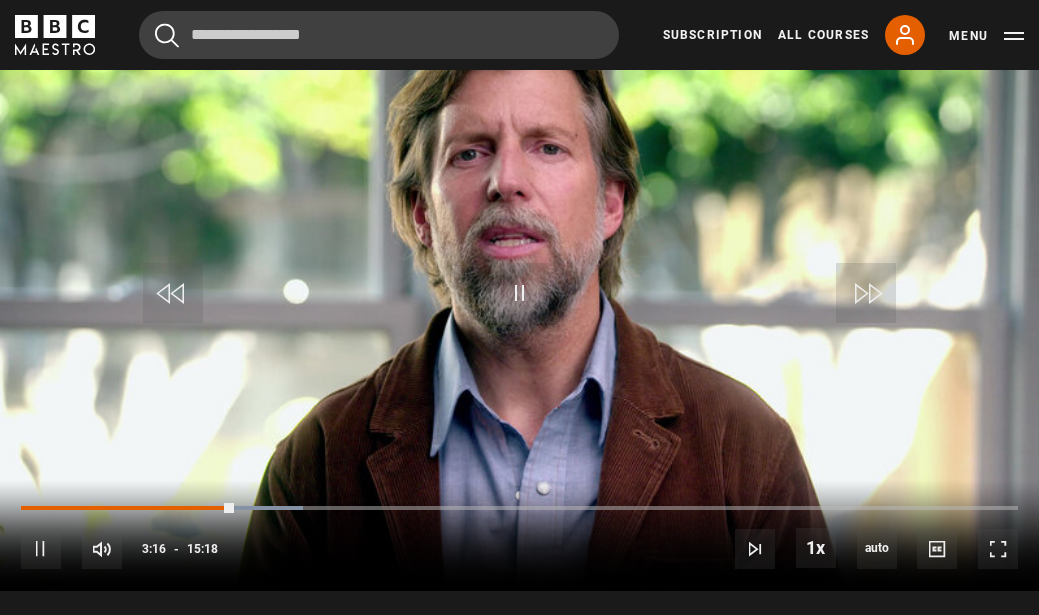scroll, scrollTop: 928, scrollLeft: 0, axis: vertical 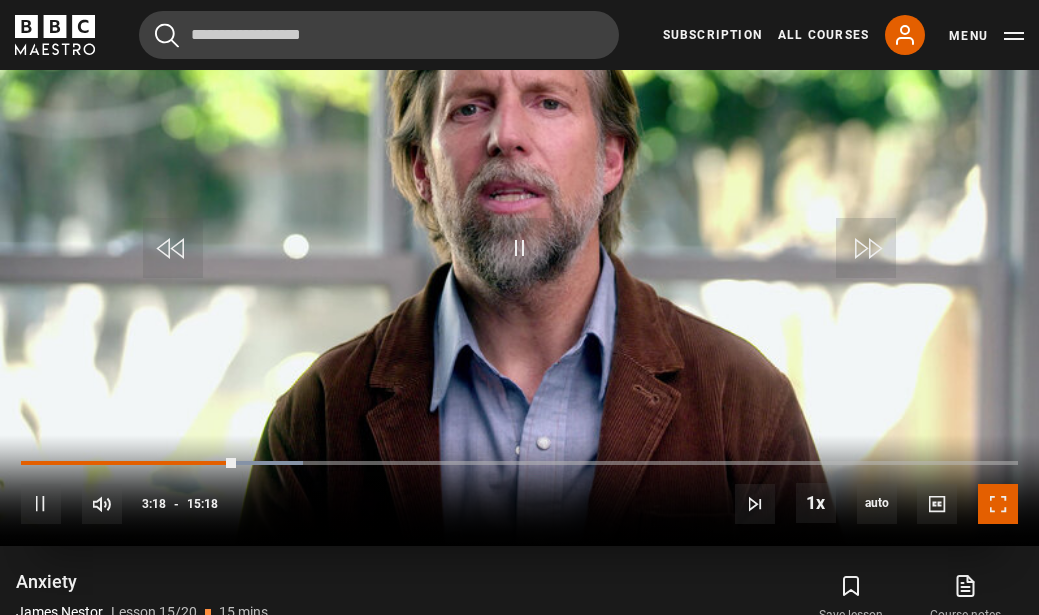 click at bounding box center (998, 504) 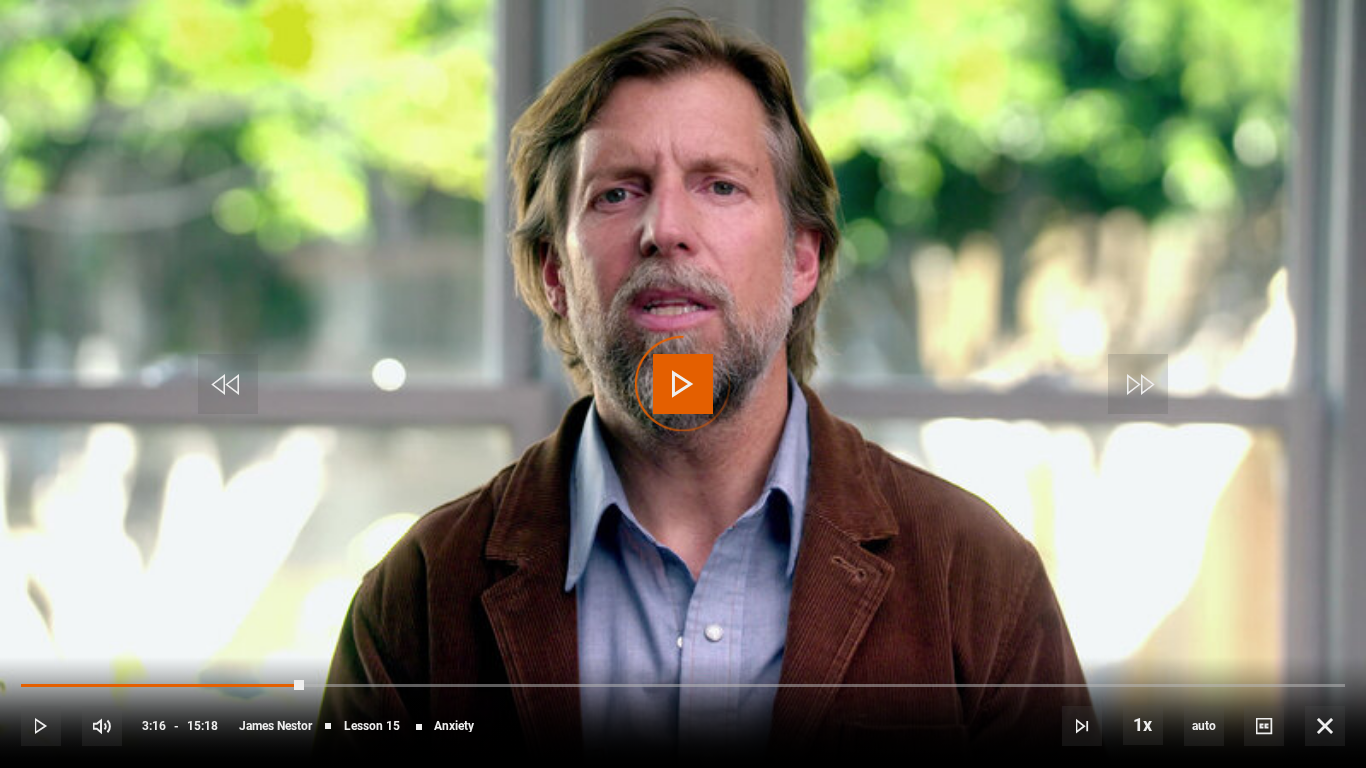 drag, startPoint x: 304, startPoint y: 682, endPoint x: 286, endPoint y: 682, distance: 18 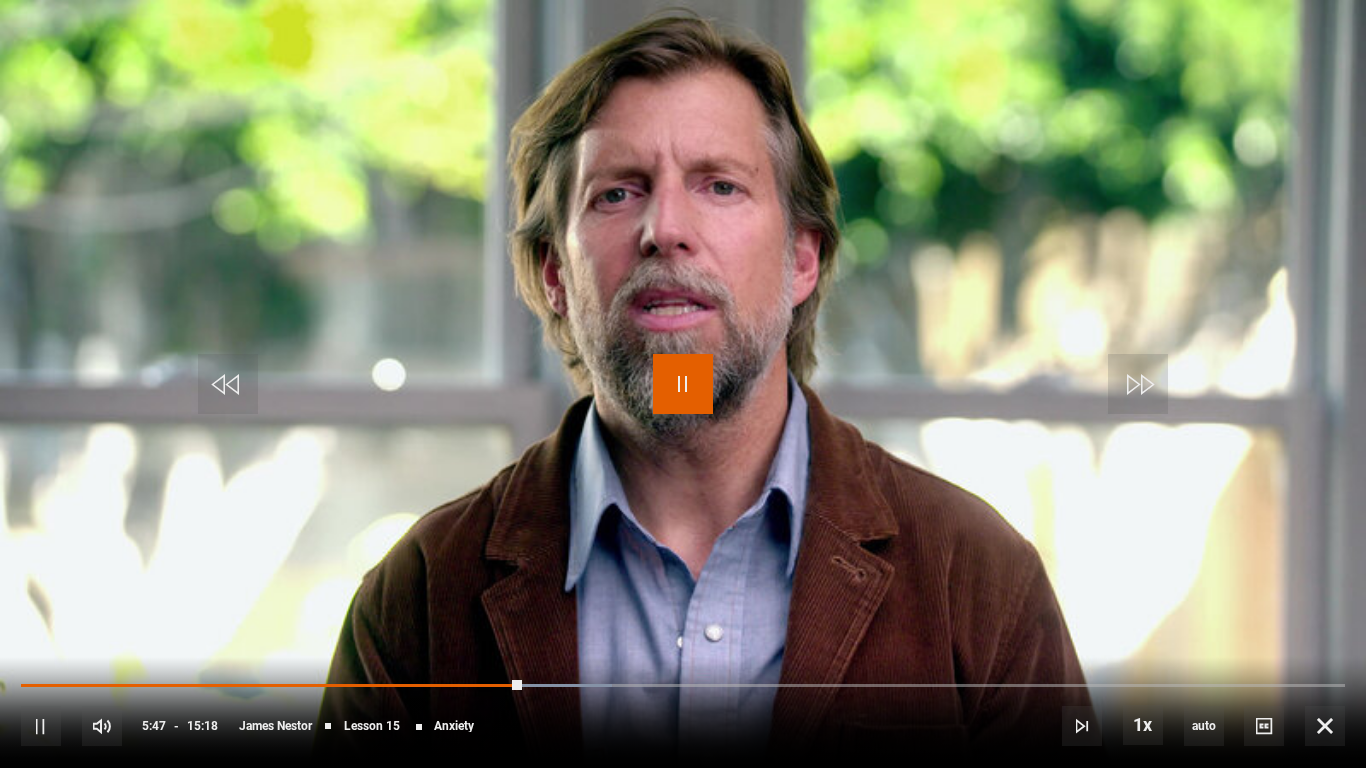 click at bounding box center [683, 384] 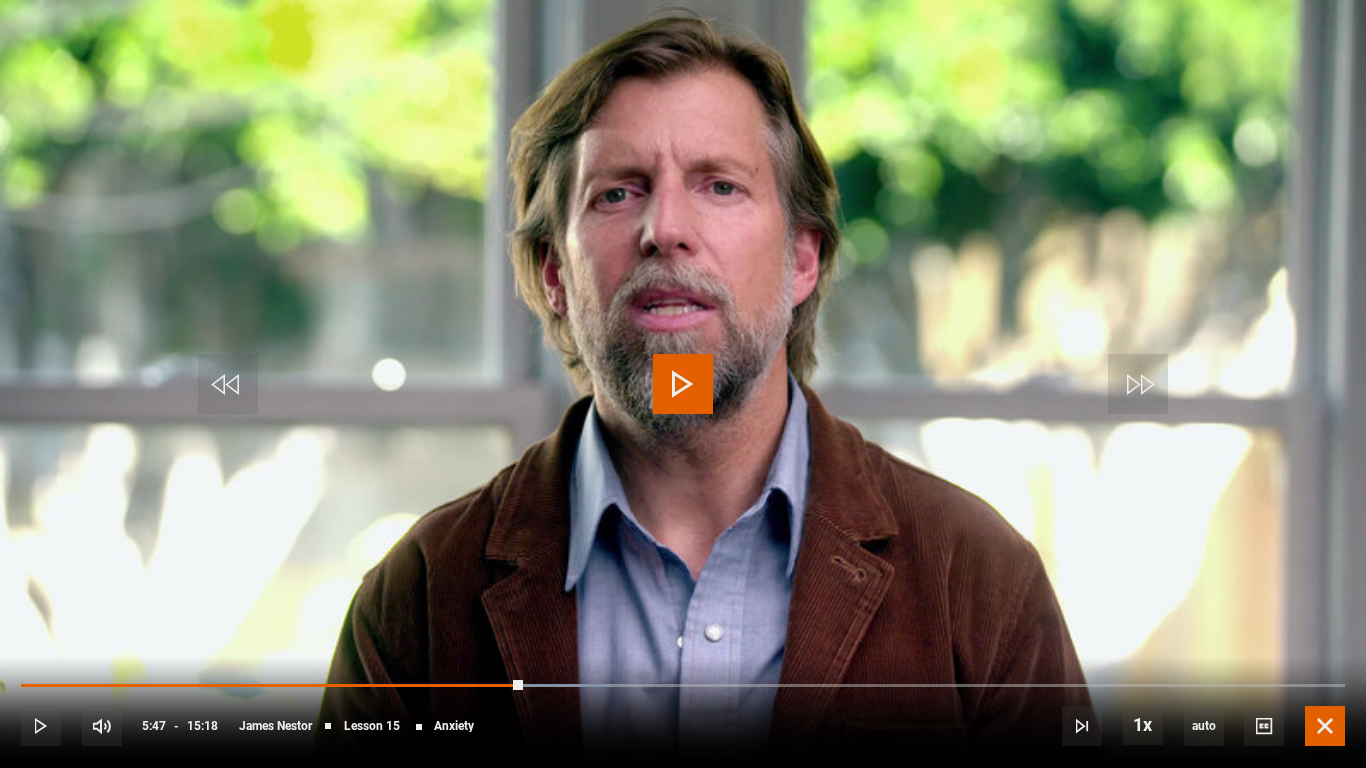 click at bounding box center (1325, 726) 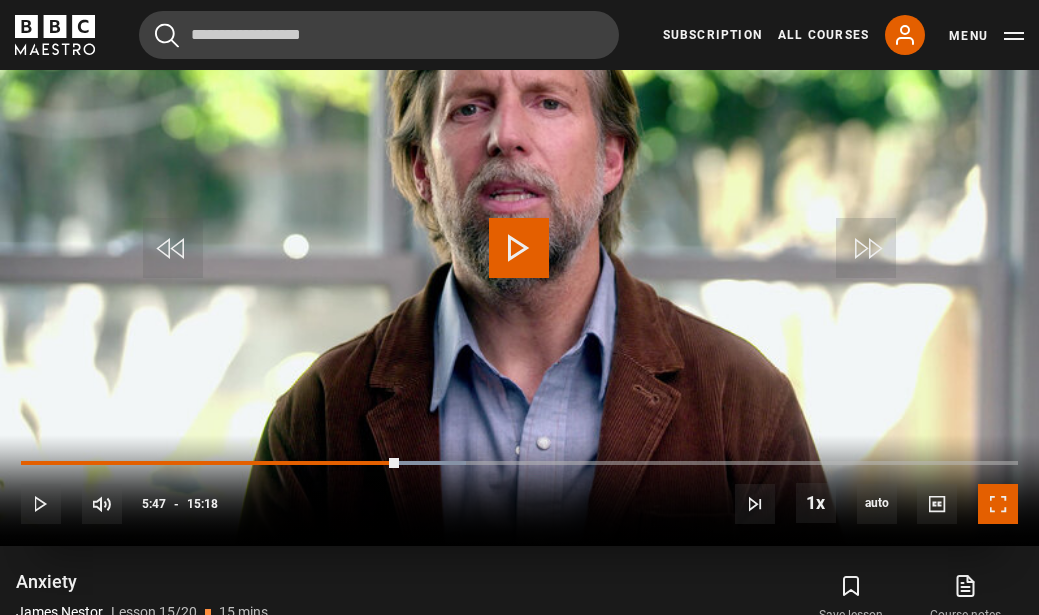 click at bounding box center [998, 504] 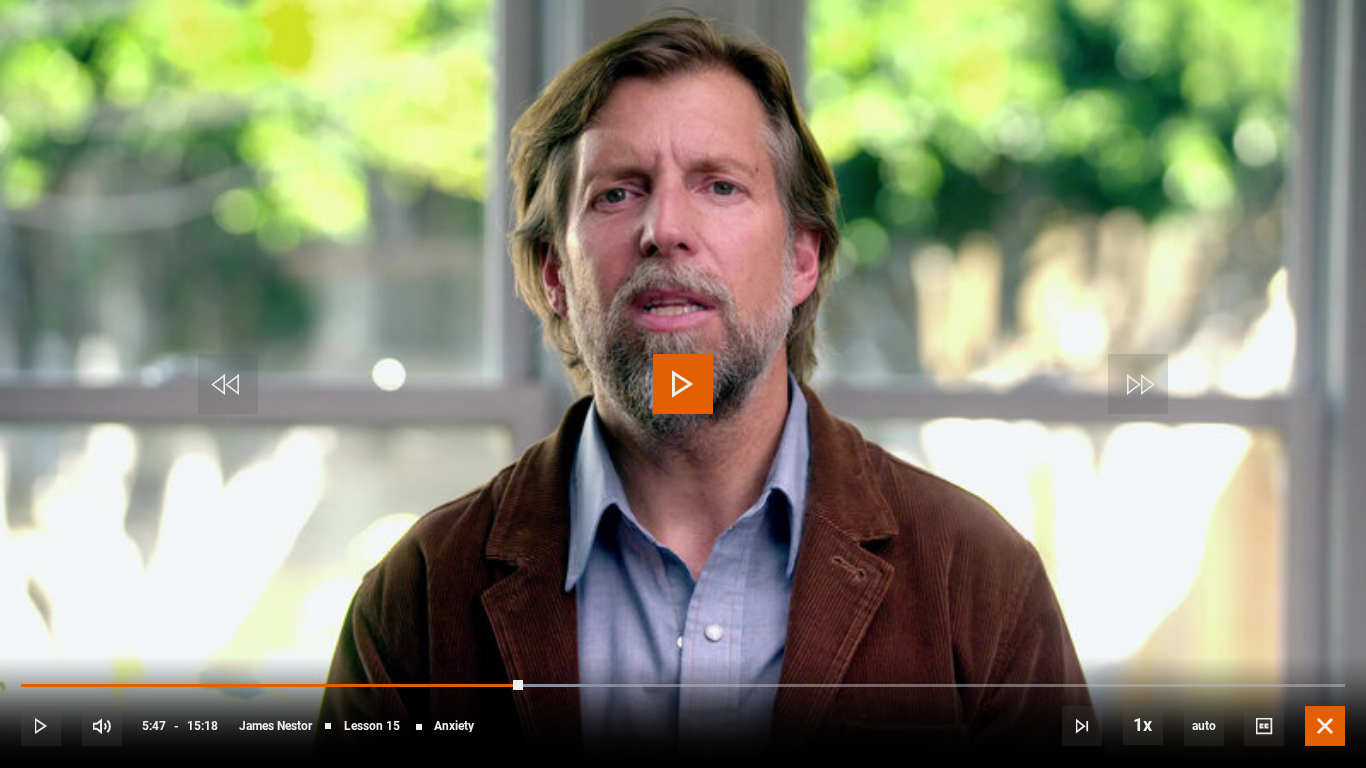 click at bounding box center (1325, 726) 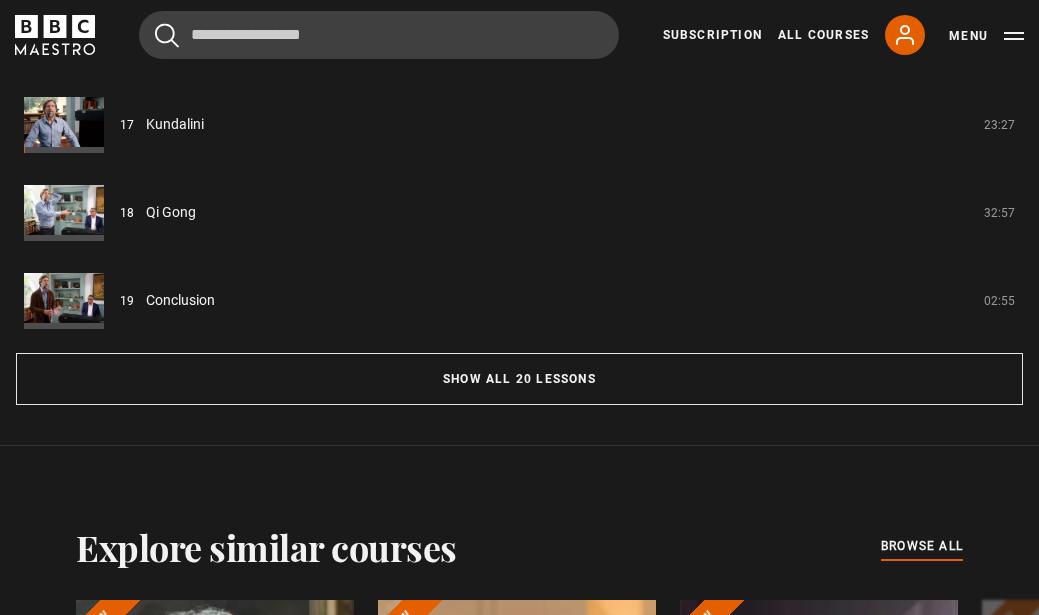 scroll, scrollTop: 1781, scrollLeft: 0, axis: vertical 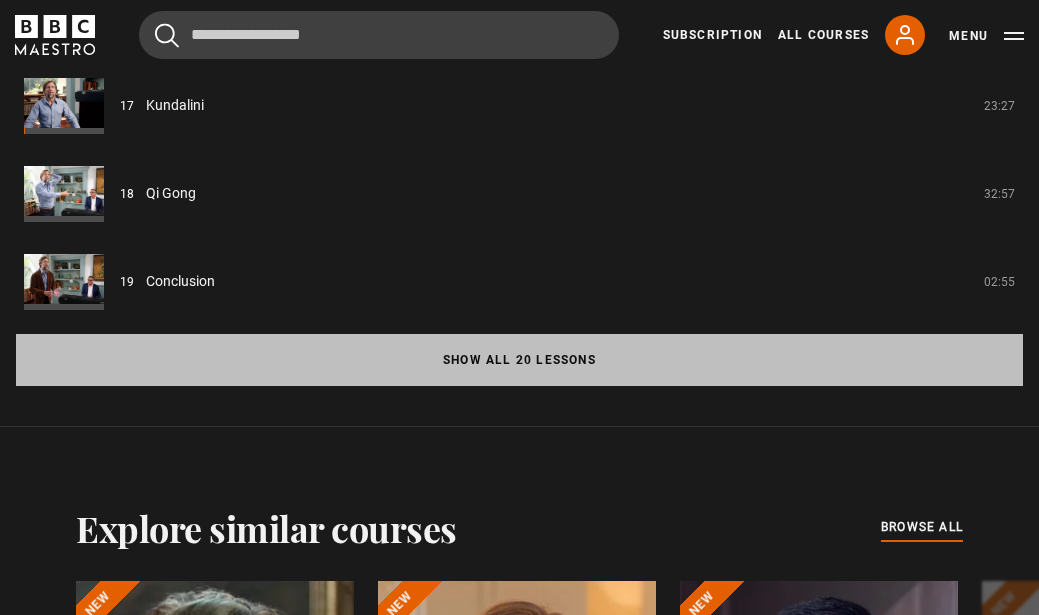 click on "Show all 20 lessons" at bounding box center (519, 360) 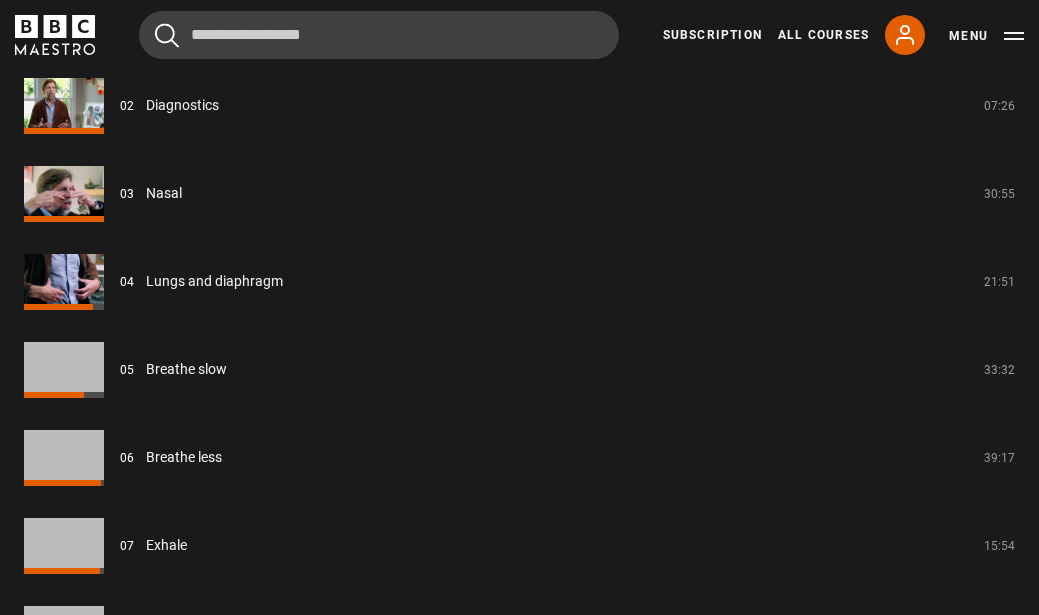 scroll, scrollTop: 3101, scrollLeft: 0, axis: vertical 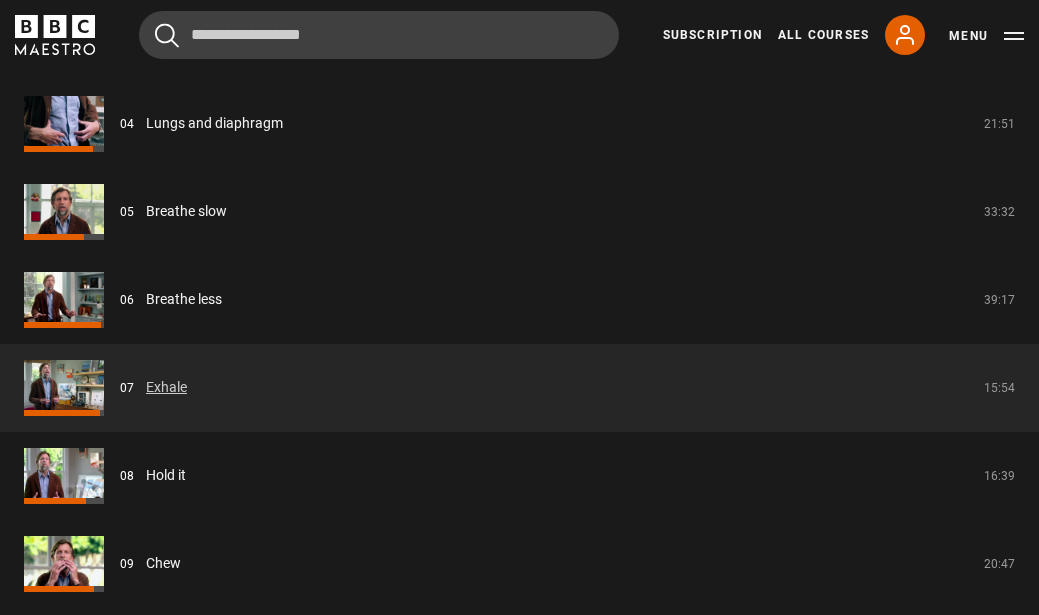 click on "Exhale" at bounding box center [166, 387] 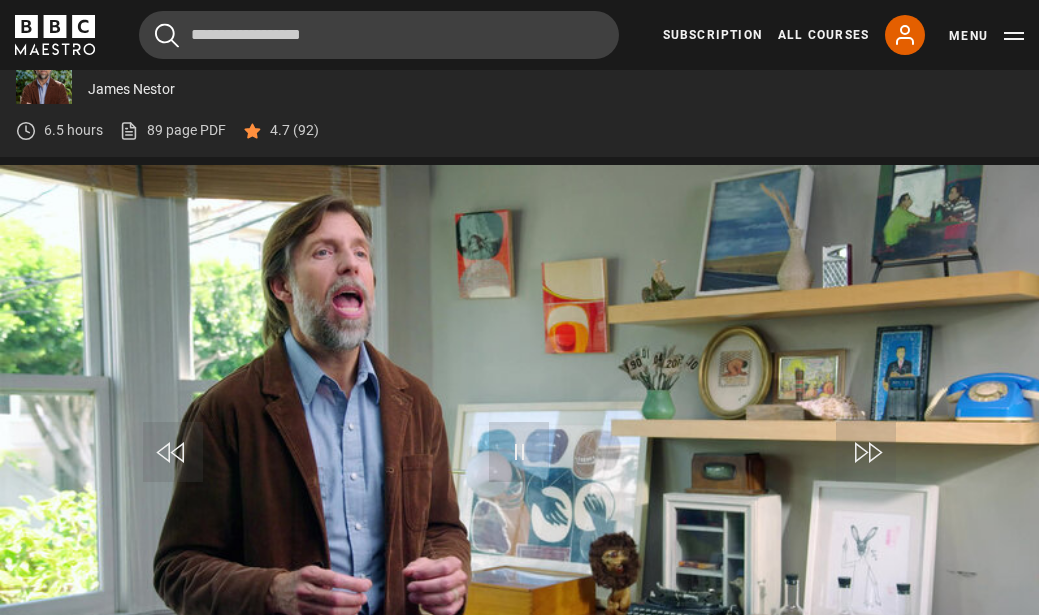 scroll, scrollTop: 724, scrollLeft: 0, axis: vertical 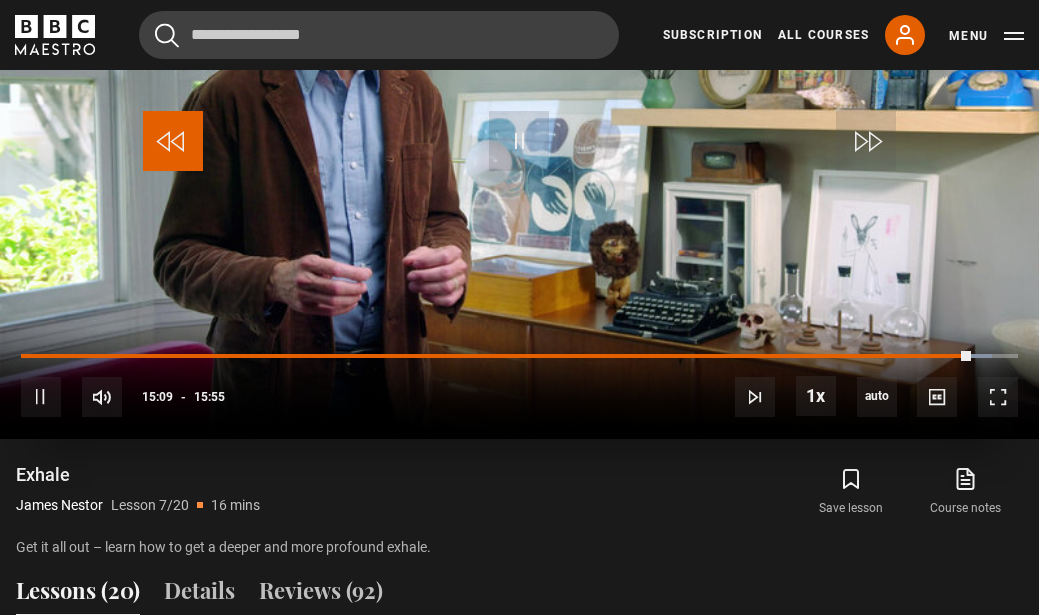 click at bounding box center (173, 141) 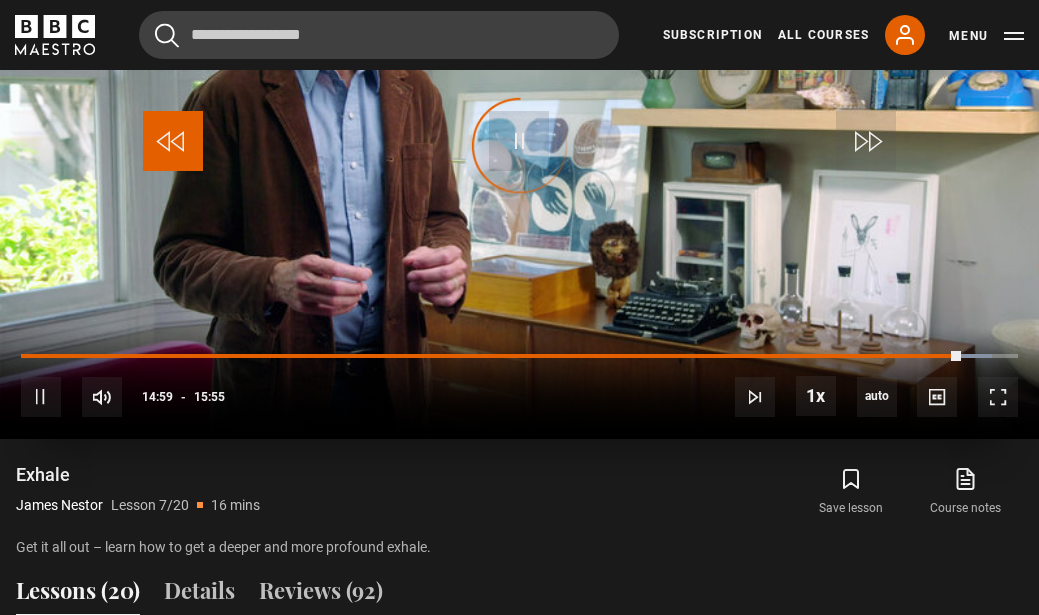 click at bounding box center [173, 141] 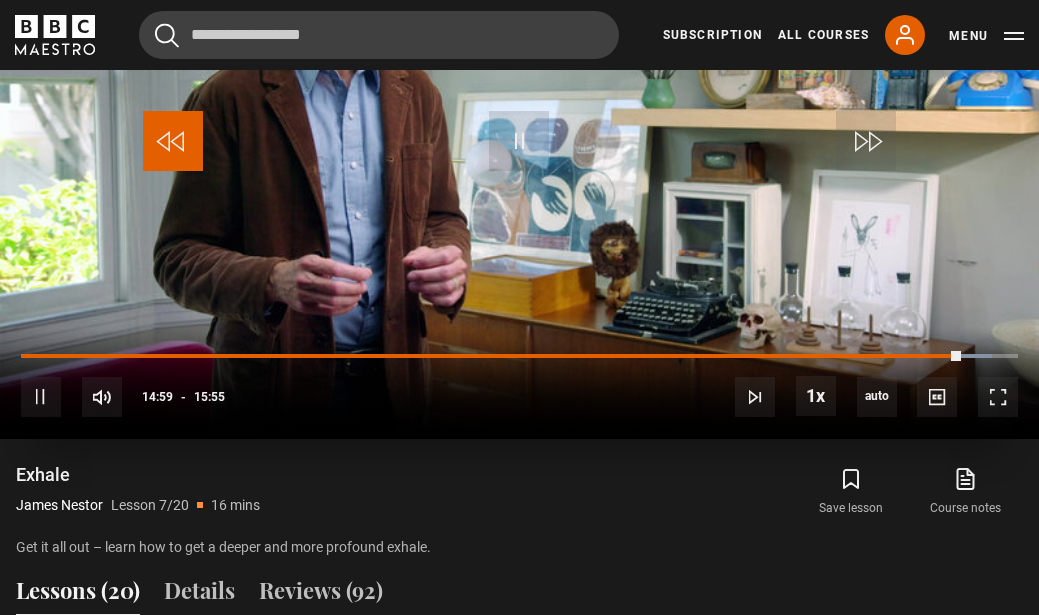 click at bounding box center (173, 141) 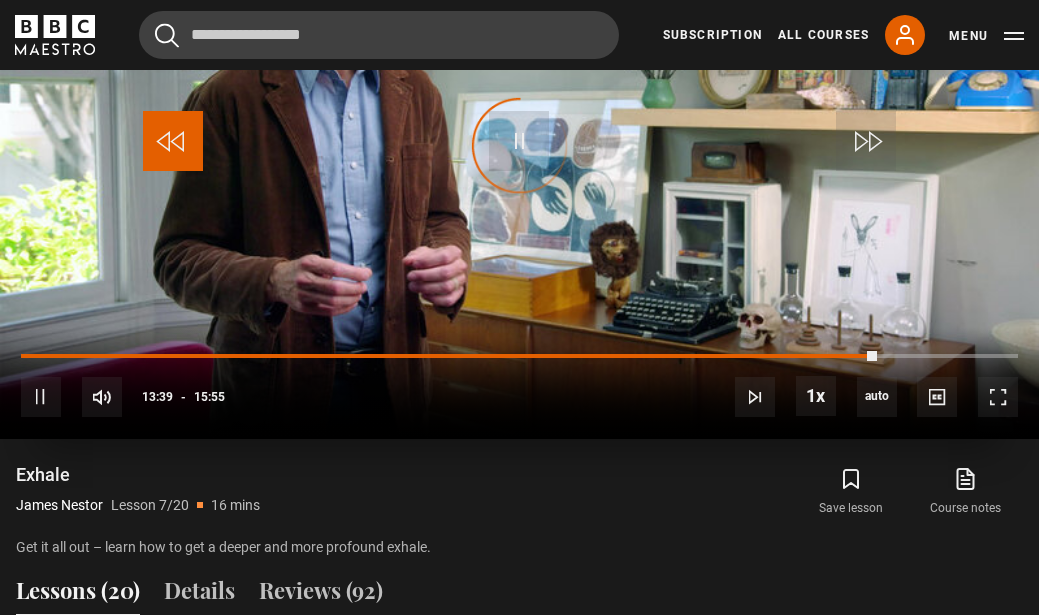 click at bounding box center (173, 141) 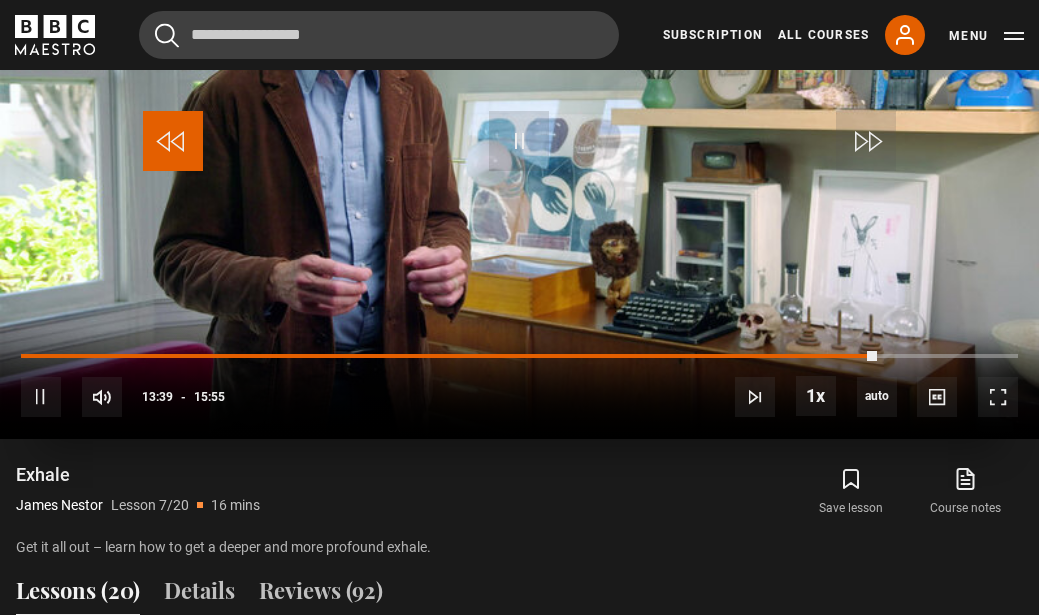 click at bounding box center [173, 141] 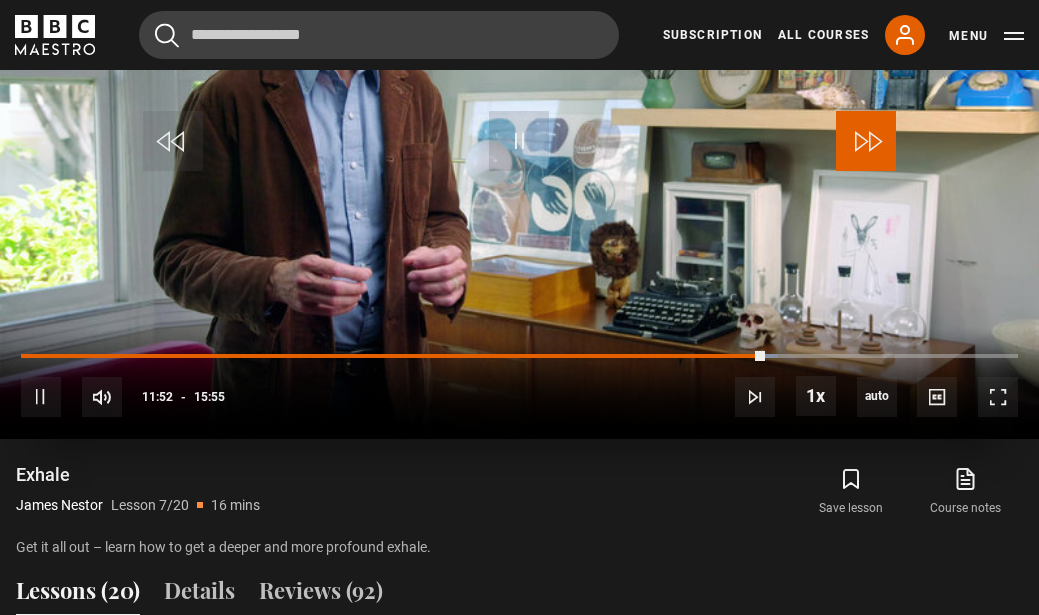 click at bounding box center (866, 141) 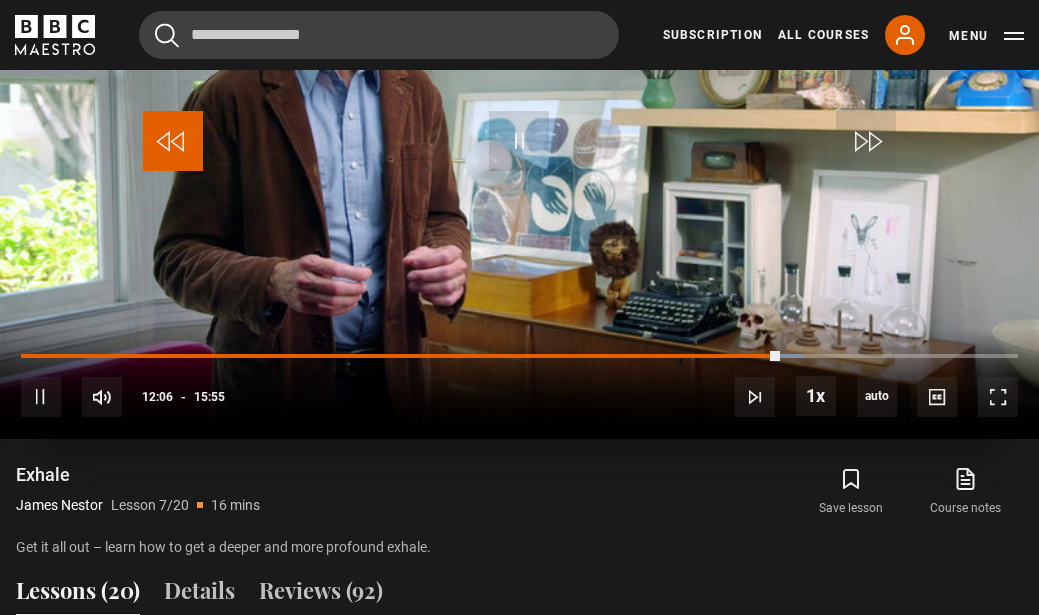 click at bounding box center [173, 141] 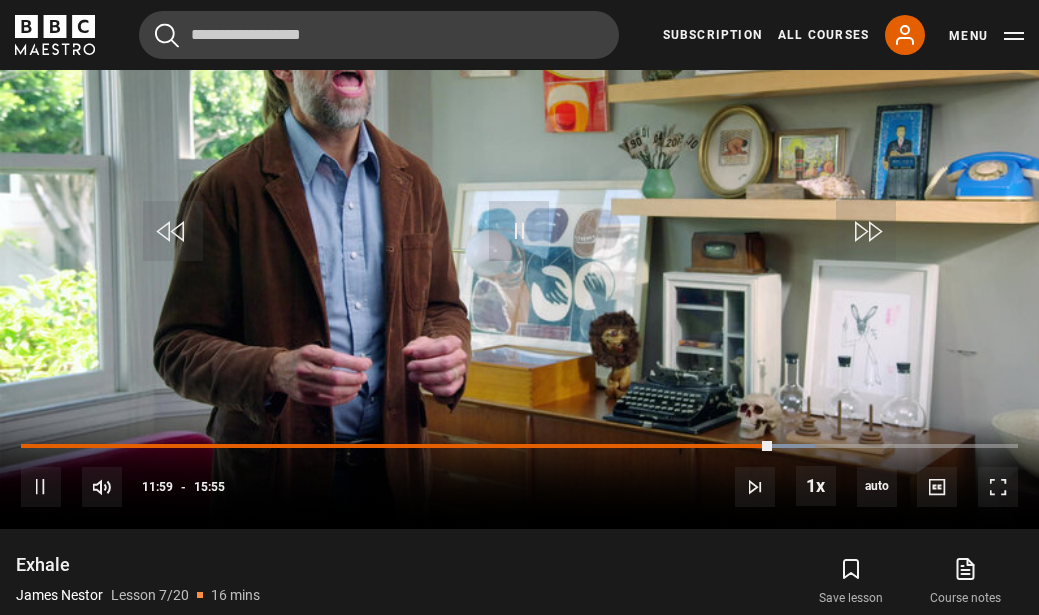 scroll, scrollTop: 906, scrollLeft: 0, axis: vertical 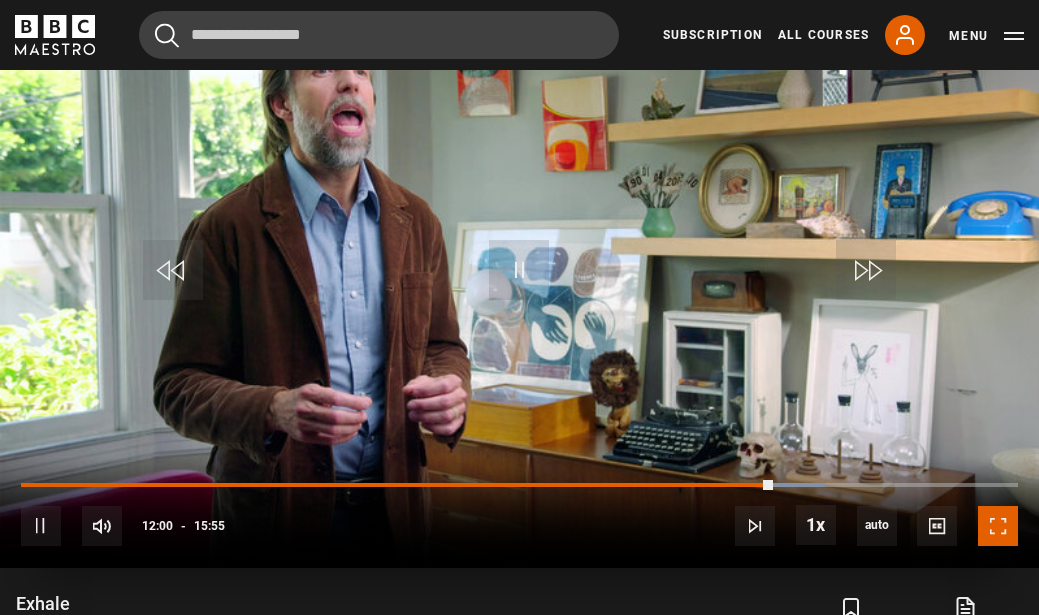 click at bounding box center [998, 526] 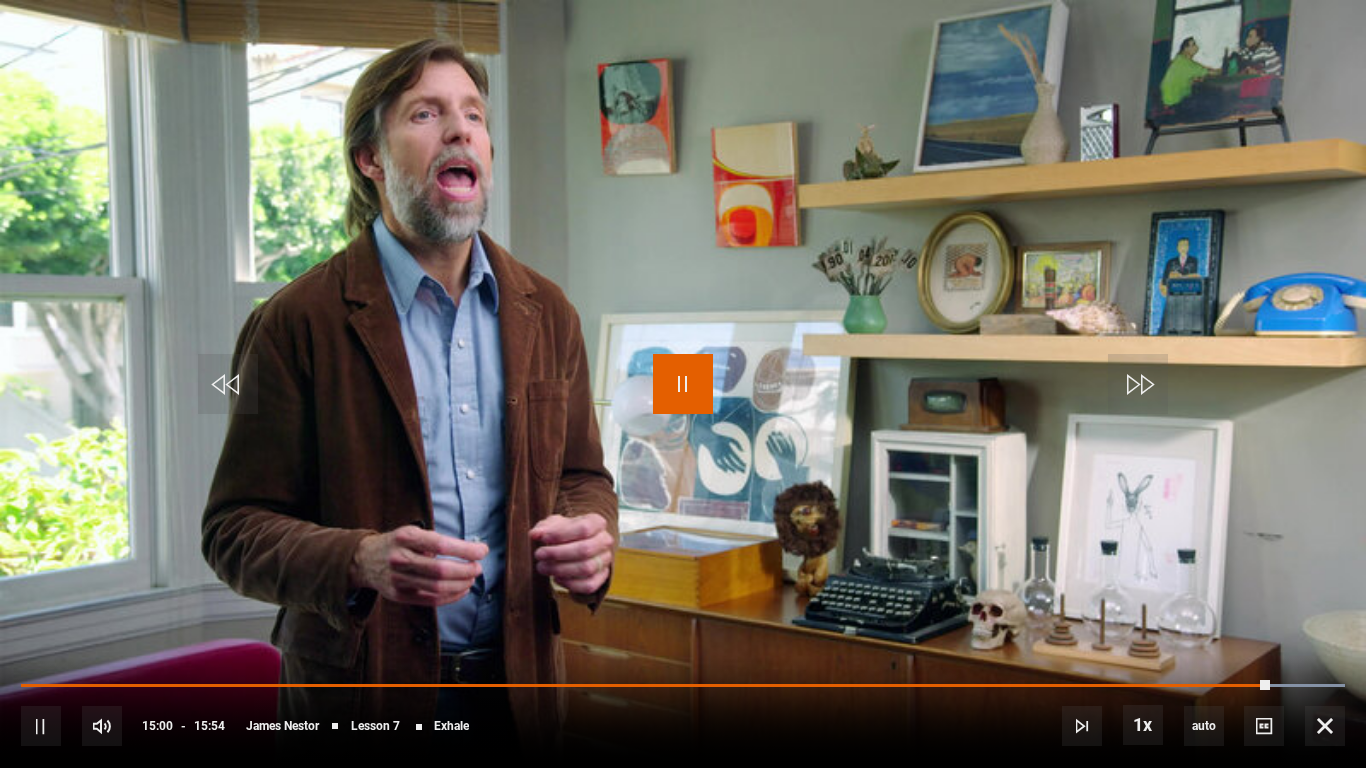 click at bounding box center (683, 384) 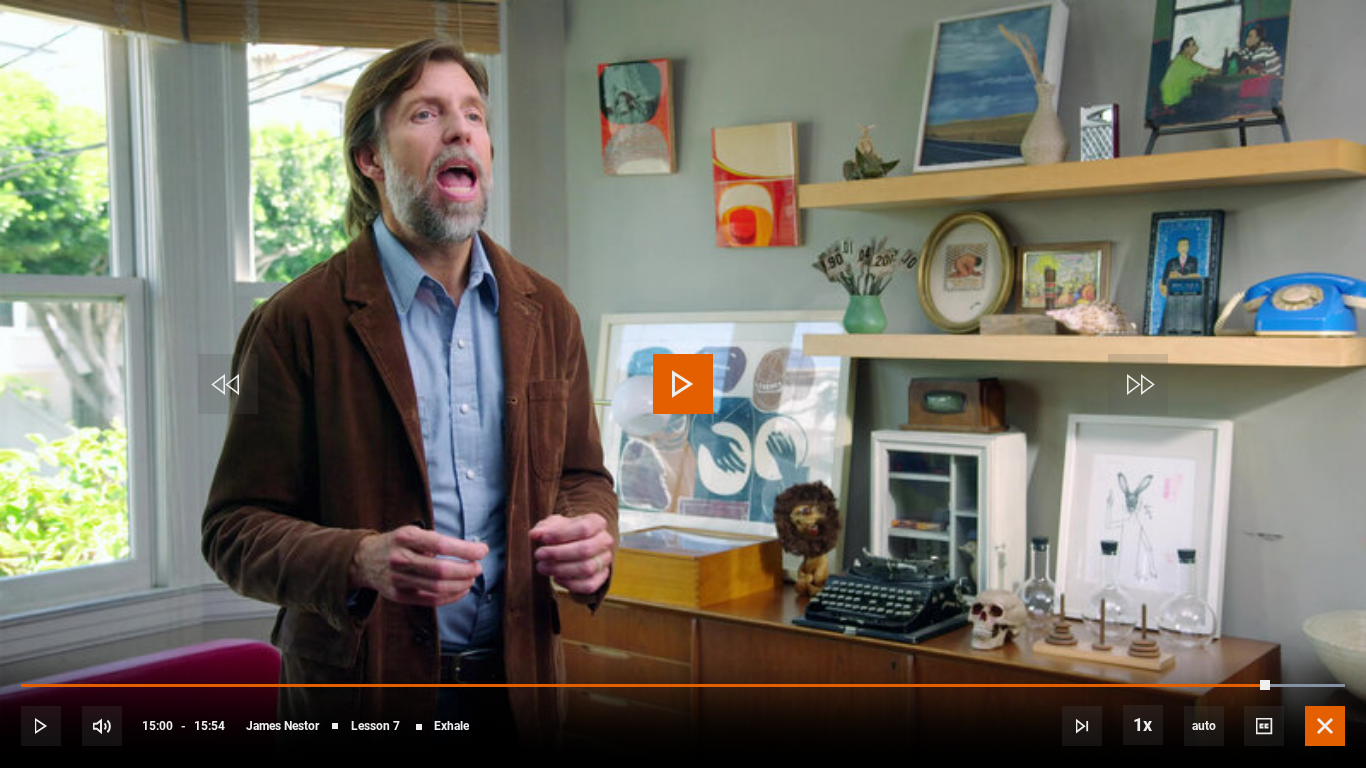 click at bounding box center (1325, 726) 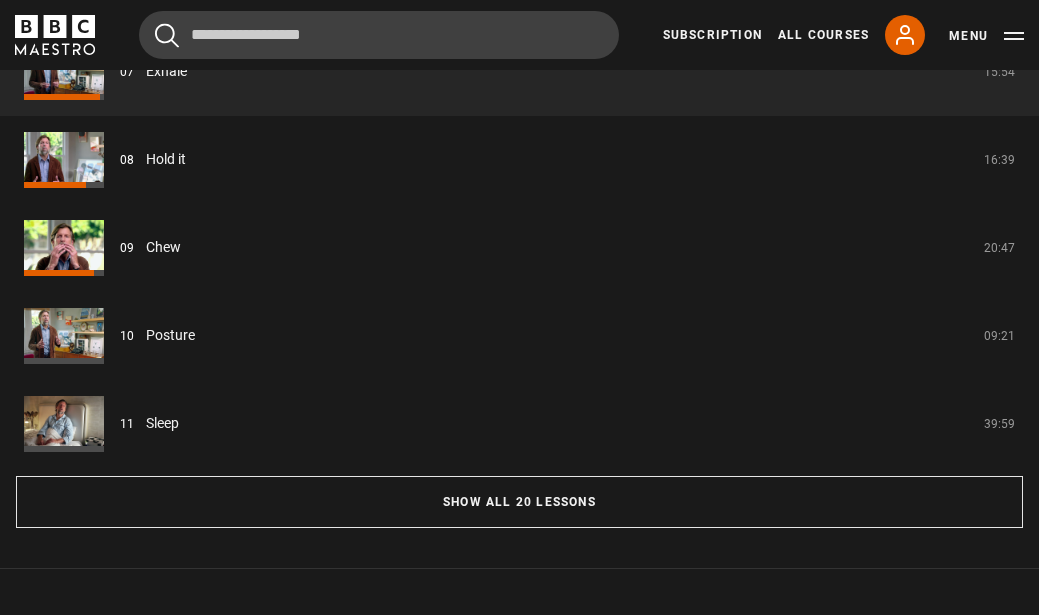 scroll, scrollTop: 1710, scrollLeft: 0, axis: vertical 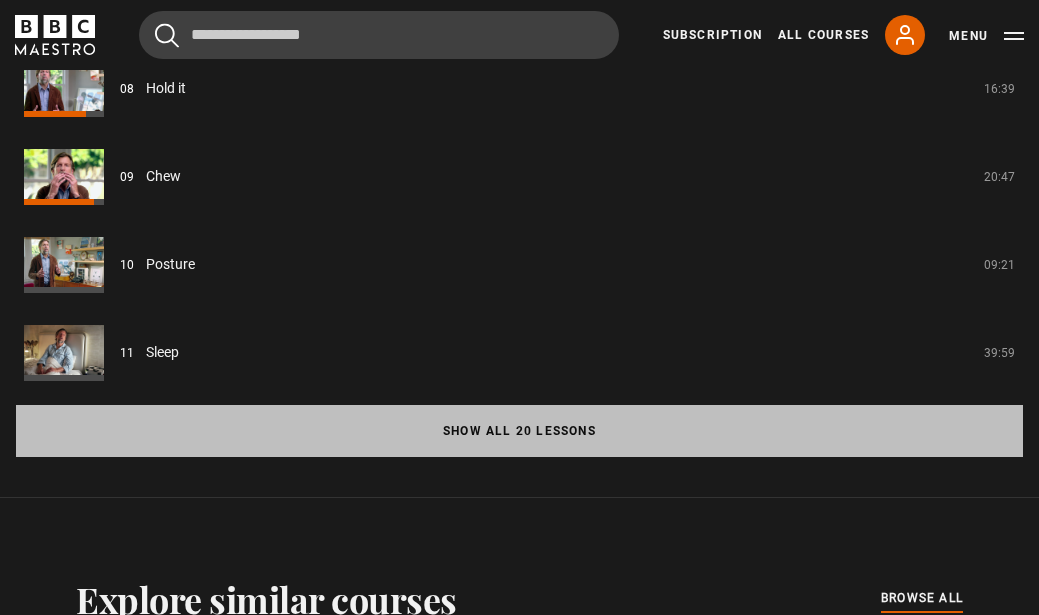 click on "Show all 20 lessons" at bounding box center [519, 431] 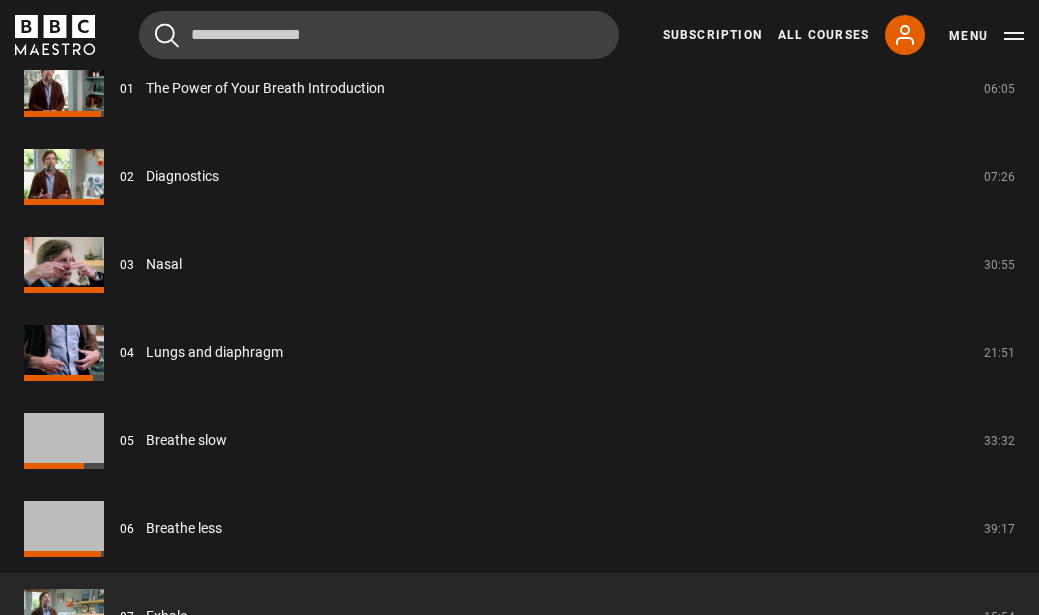 scroll, scrollTop: 2326, scrollLeft: 0, axis: vertical 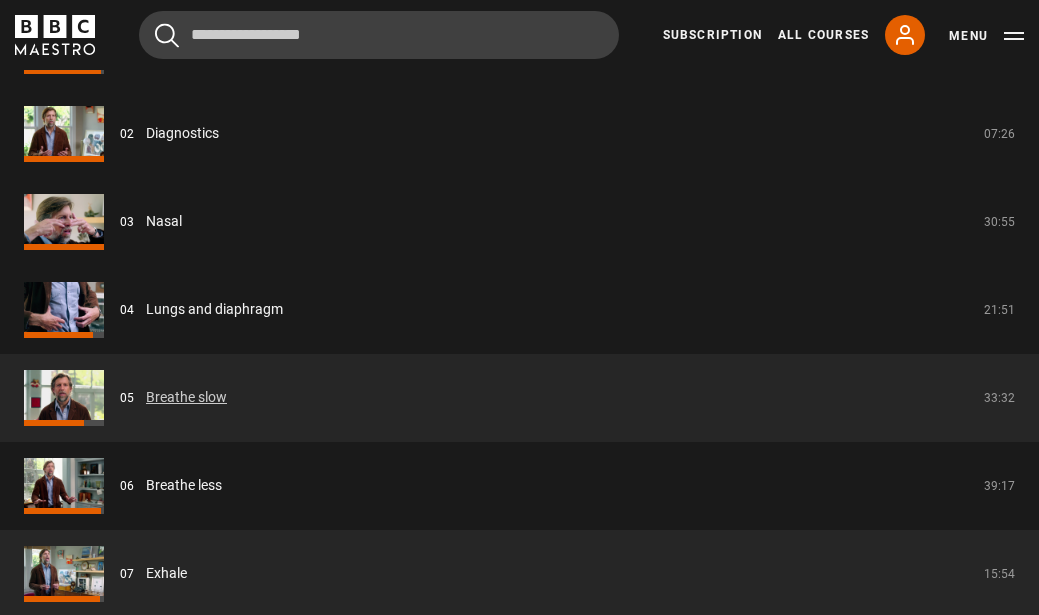 click on "Breathe slow" at bounding box center (186, 397) 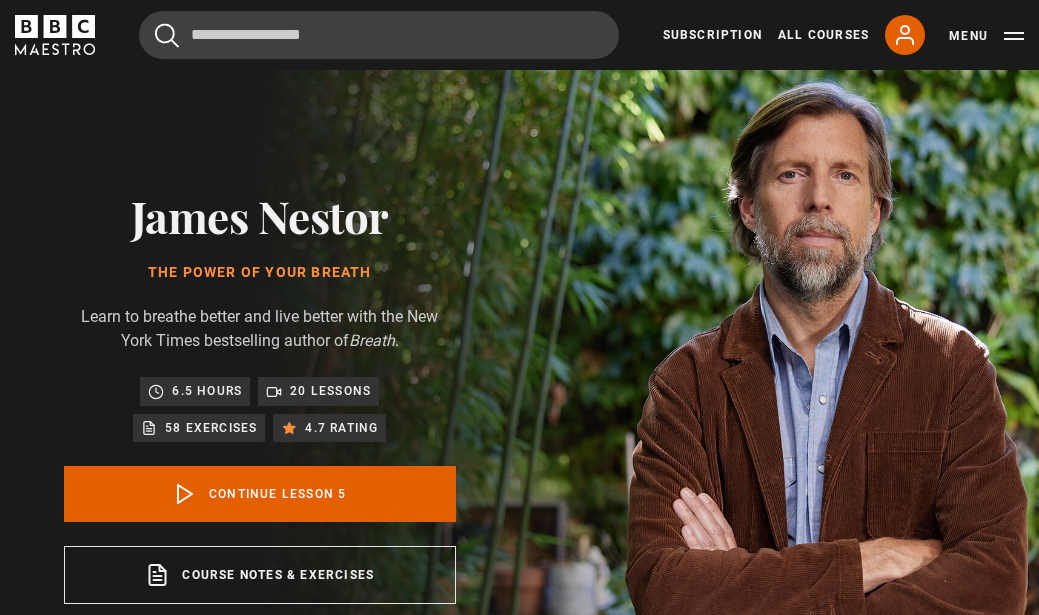 scroll, scrollTop: 724, scrollLeft: 0, axis: vertical 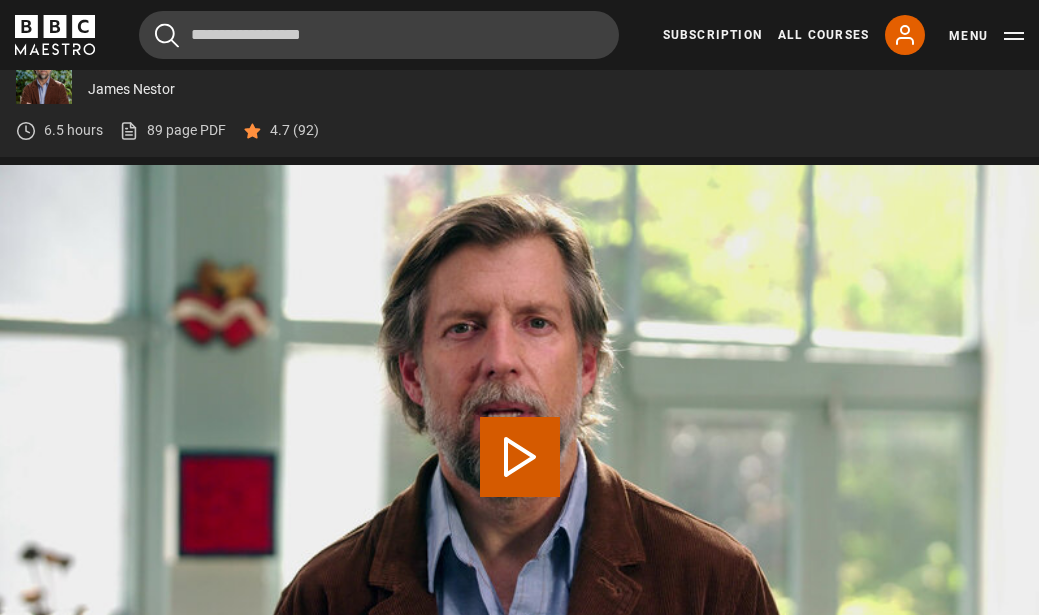 click on "Play Lesson Breathe slow" at bounding box center [520, 457] 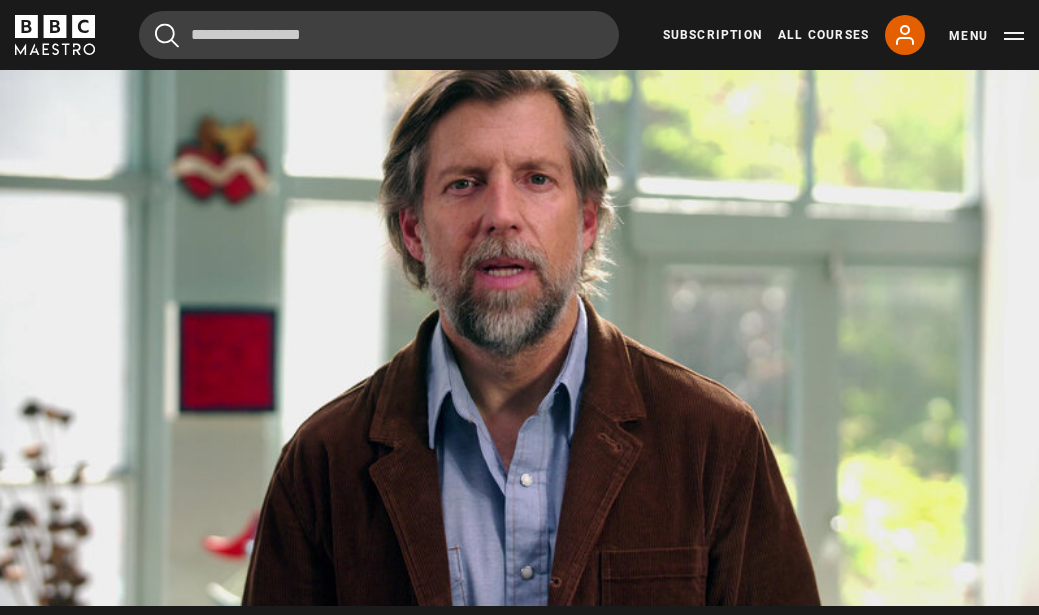 scroll, scrollTop: 842, scrollLeft: 0, axis: vertical 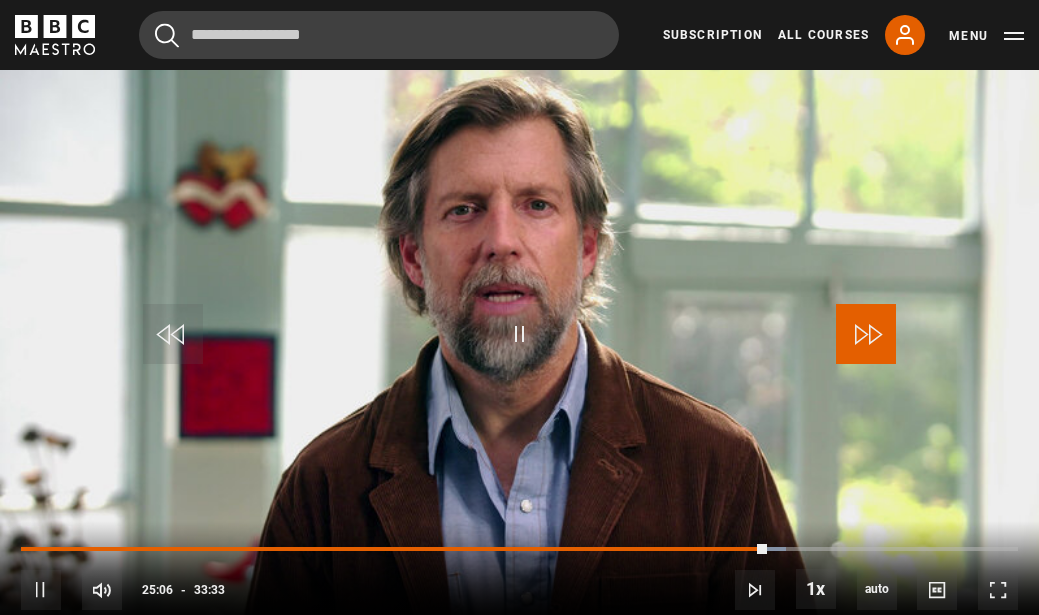 click at bounding box center (866, 334) 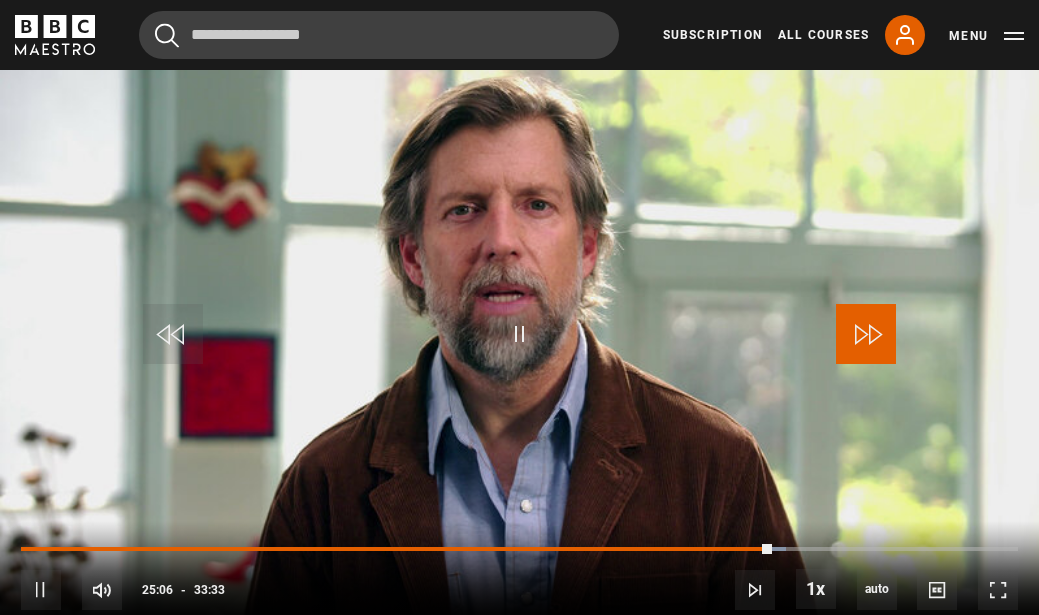 click at bounding box center [866, 334] 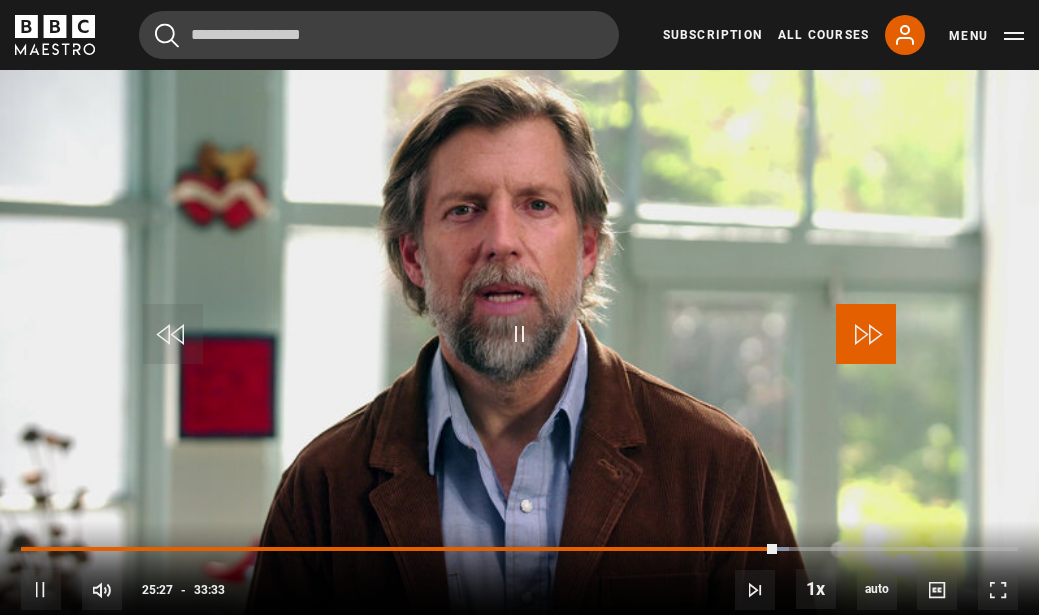 click at bounding box center [866, 334] 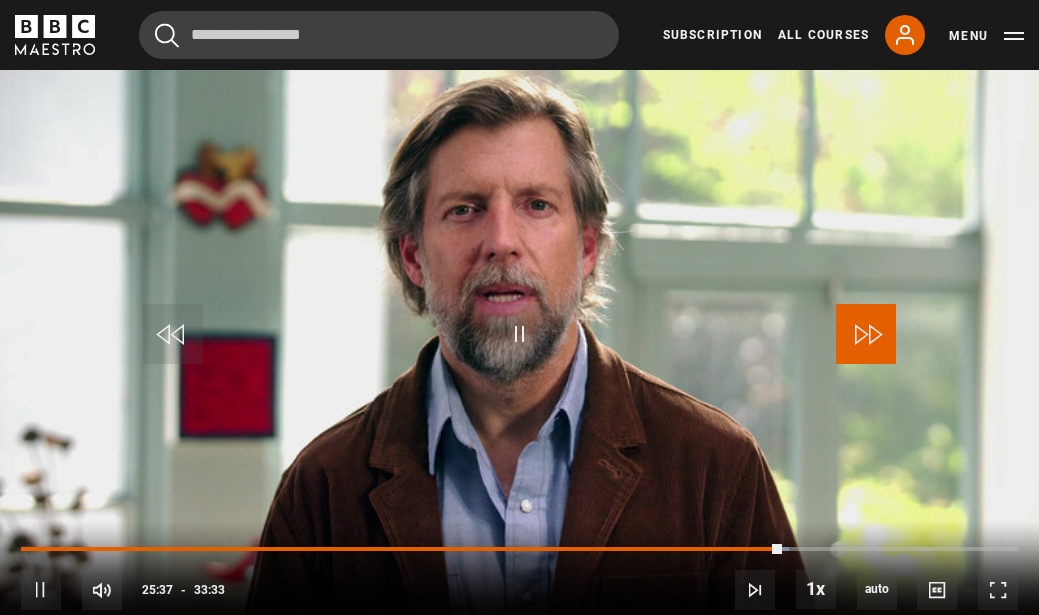 click at bounding box center [866, 334] 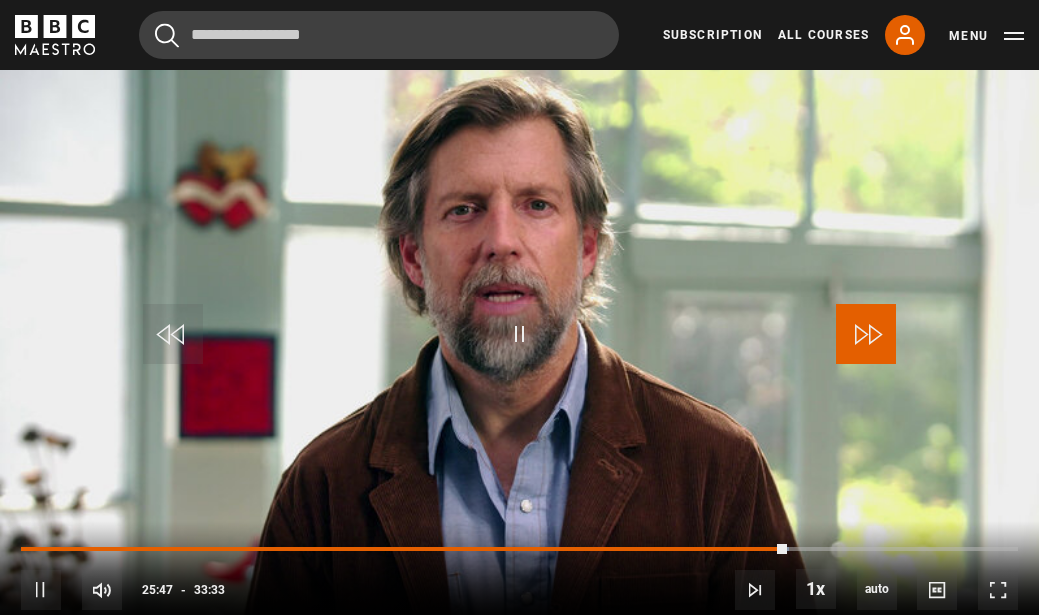 click at bounding box center [866, 334] 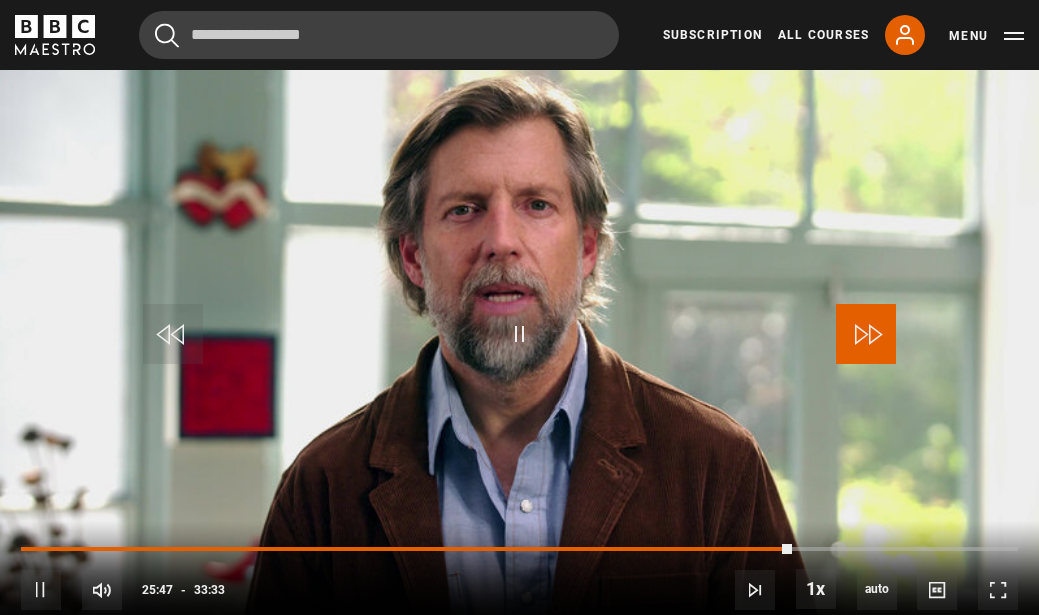 click at bounding box center (866, 334) 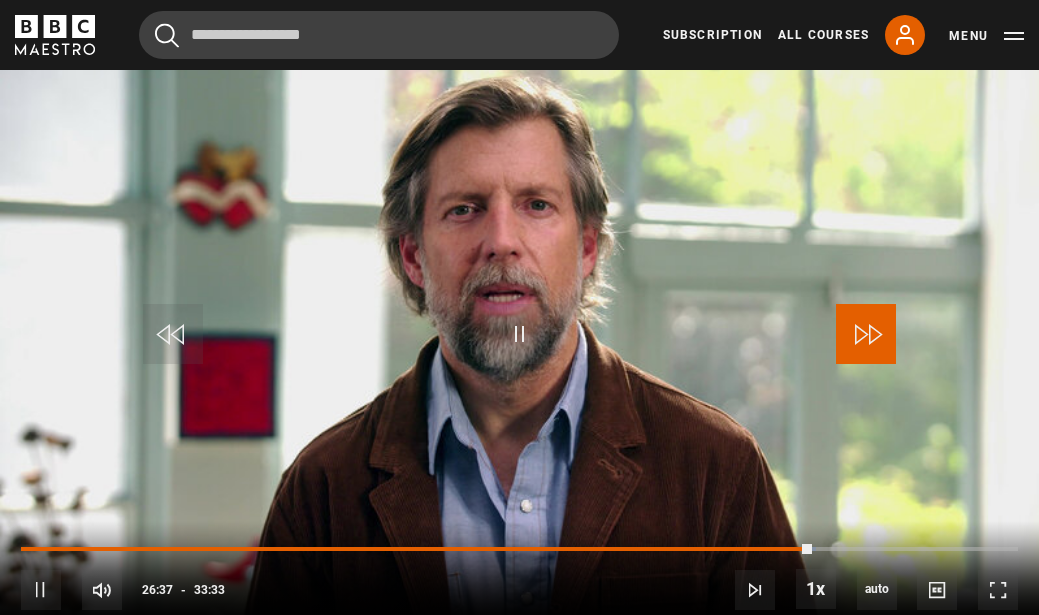 click at bounding box center (866, 334) 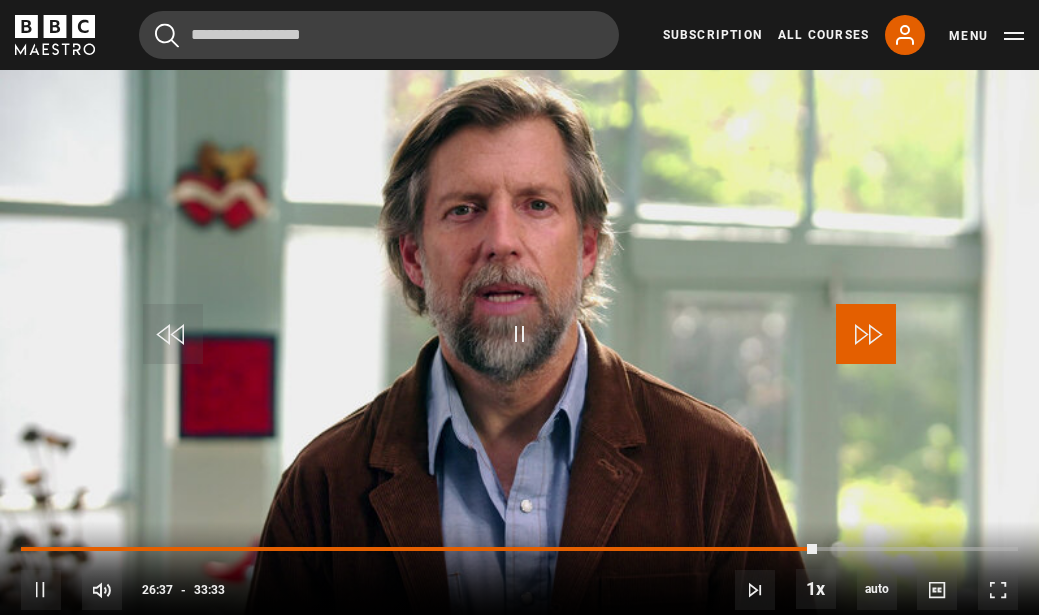 click at bounding box center [866, 334] 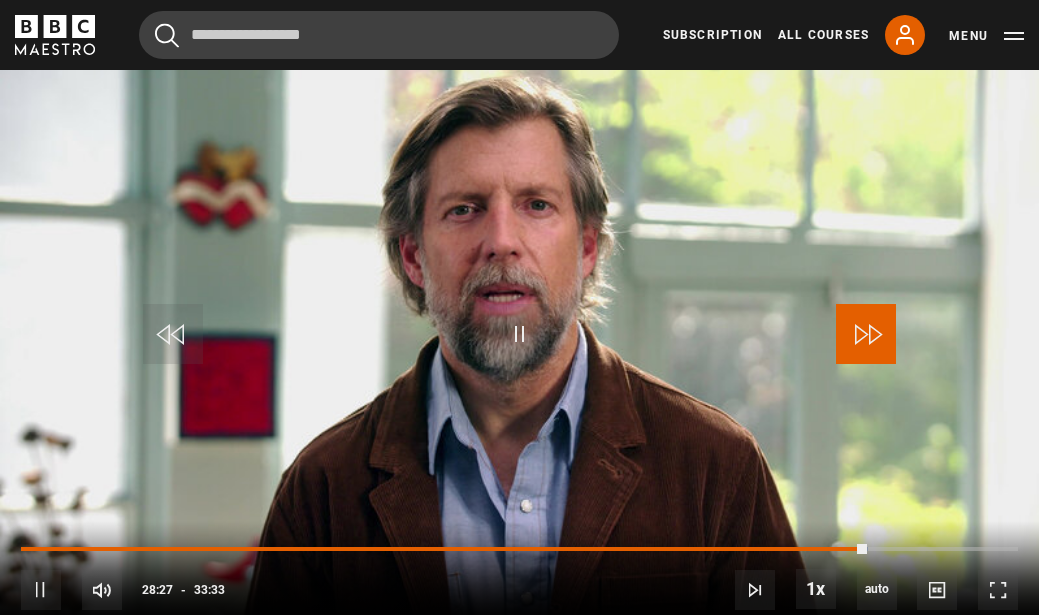 click at bounding box center [866, 334] 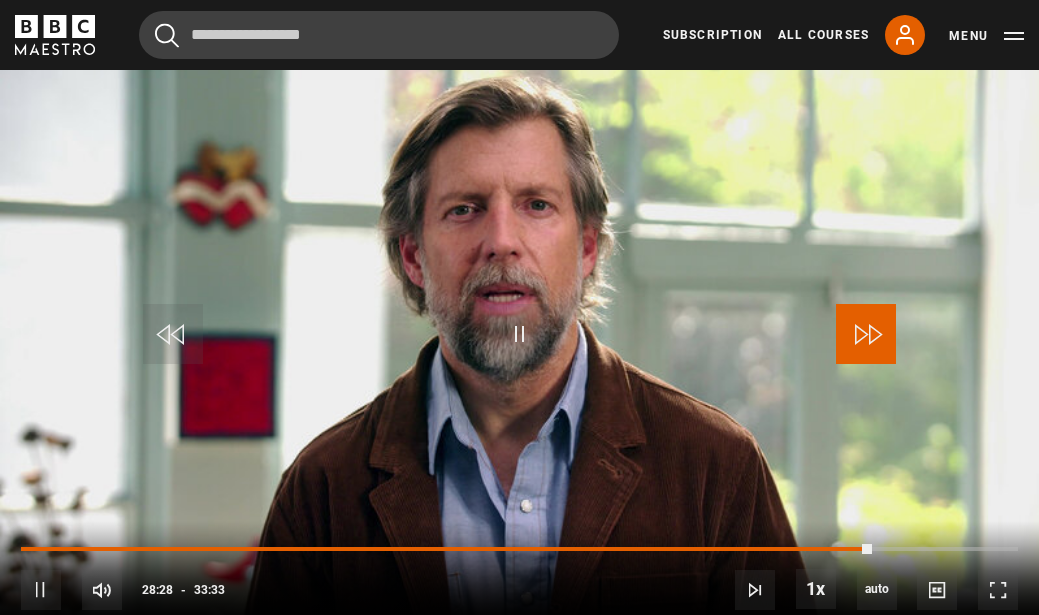 click at bounding box center (866, 334) 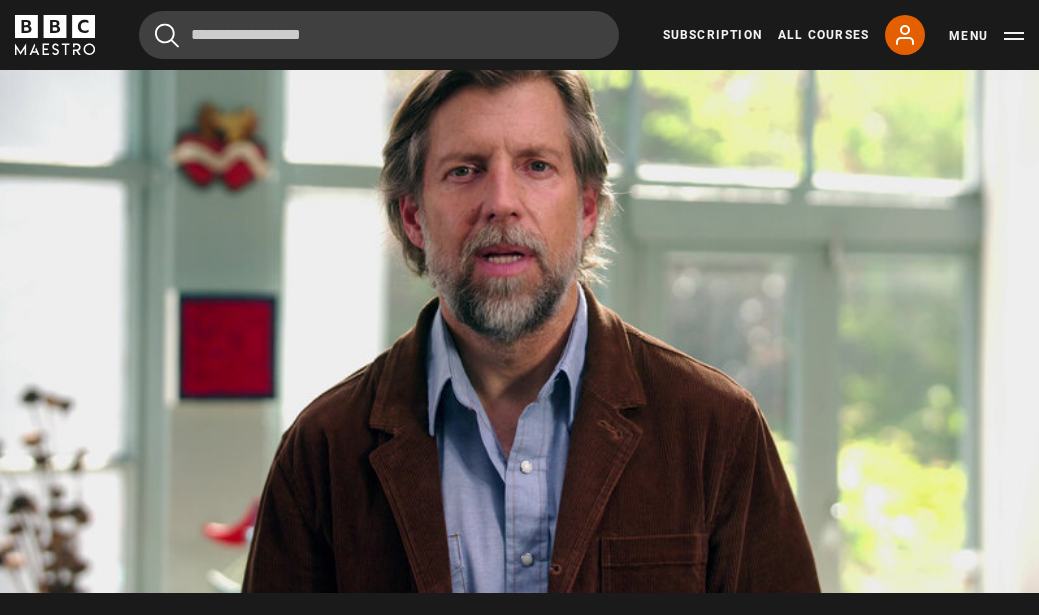 scroll, scrollTop: 842, scrollLeft: 0, axis: vertical 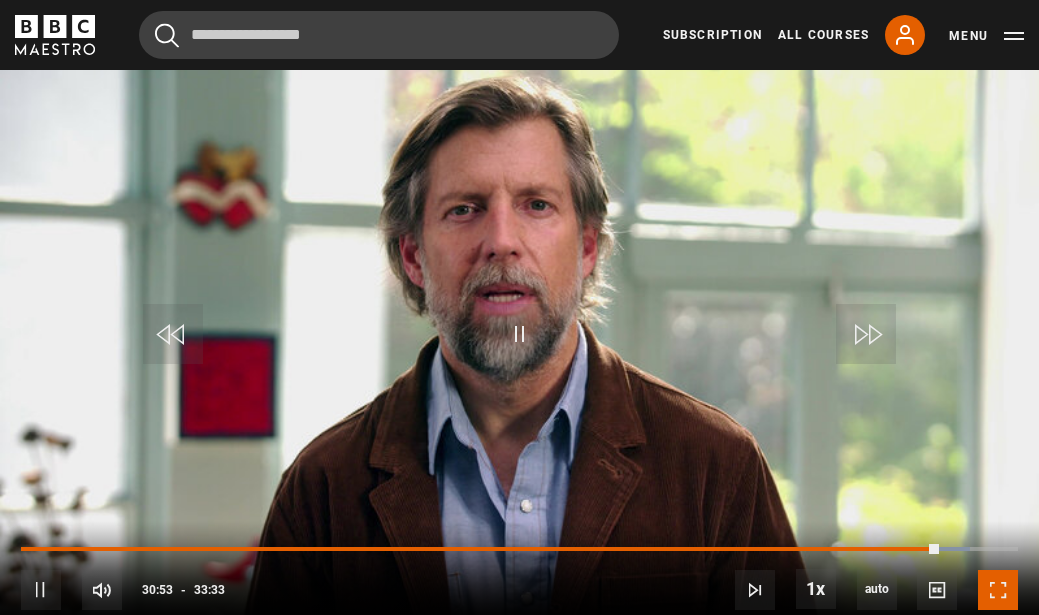 click at bounding box center (998, 590) 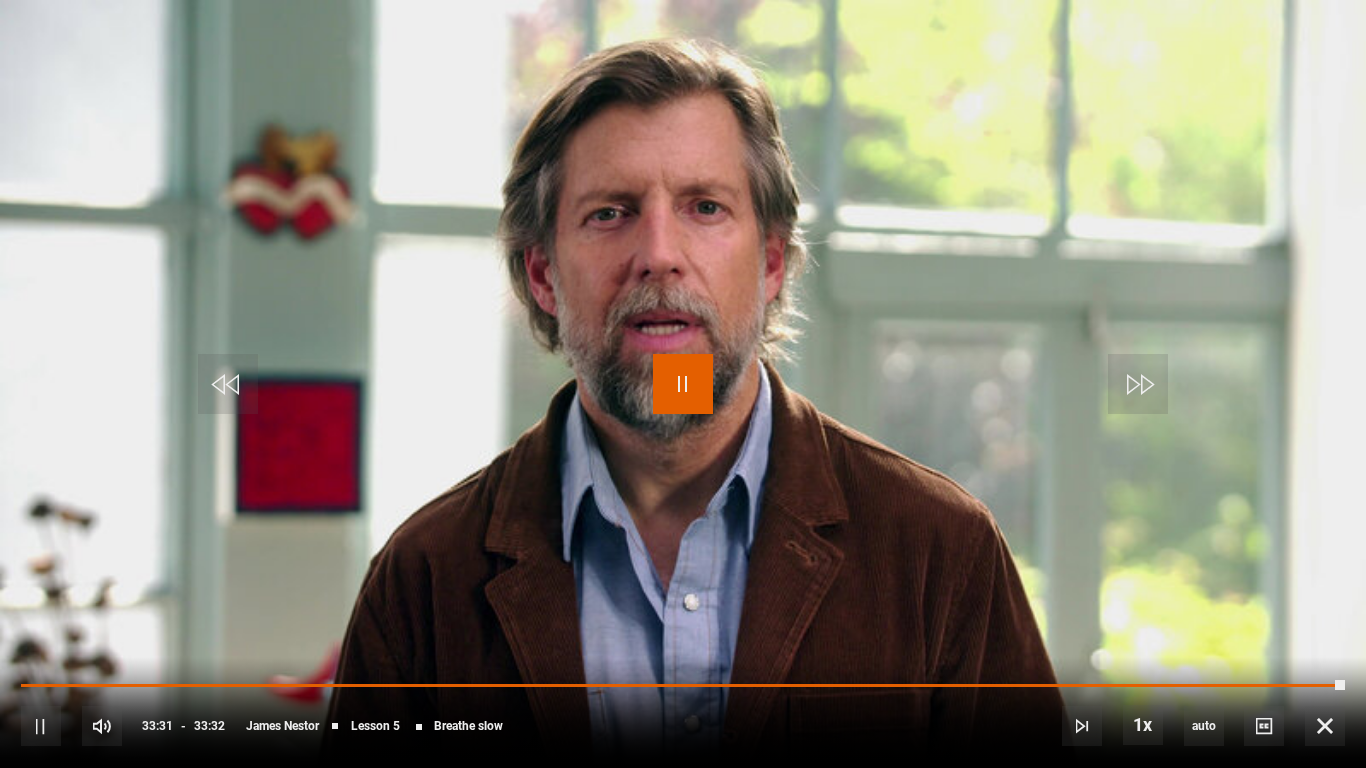 click at bounding box center (683, 384) 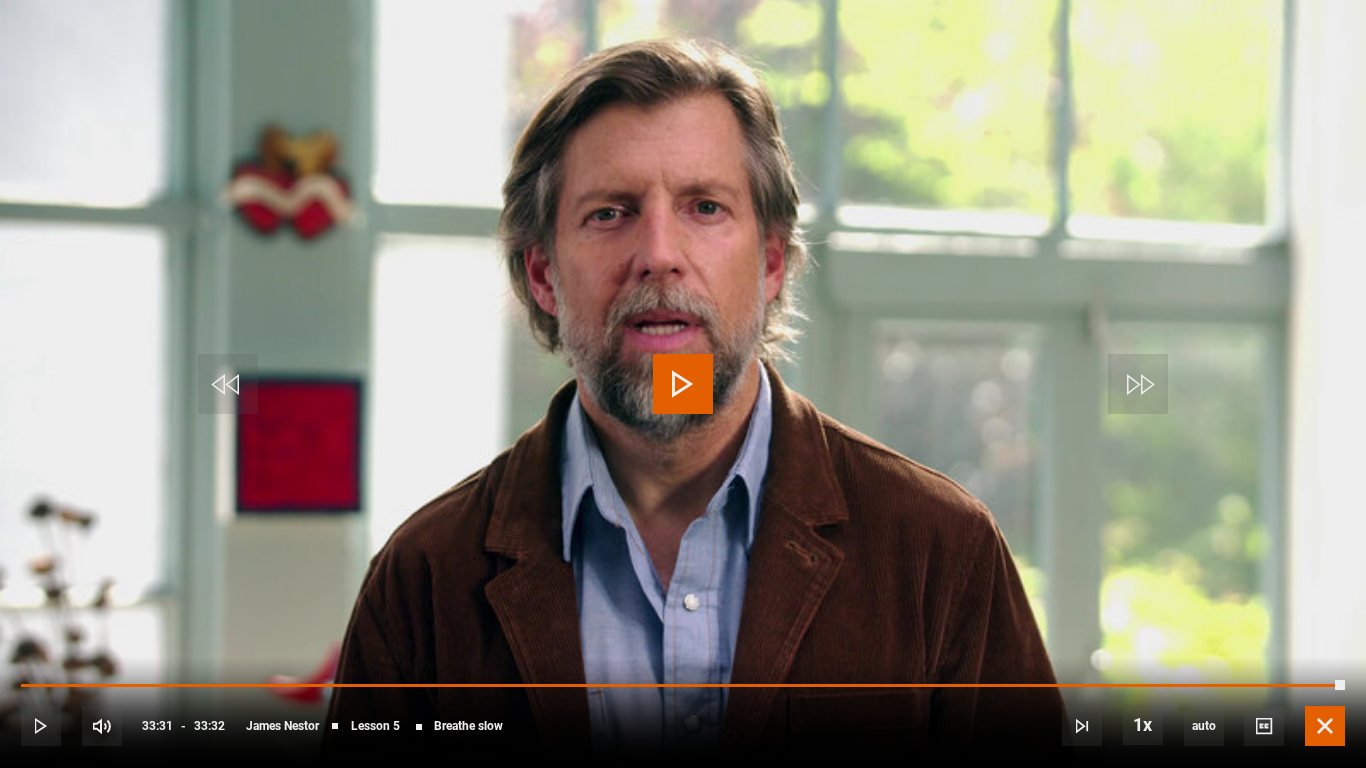click at bounding box center (1325, 726) 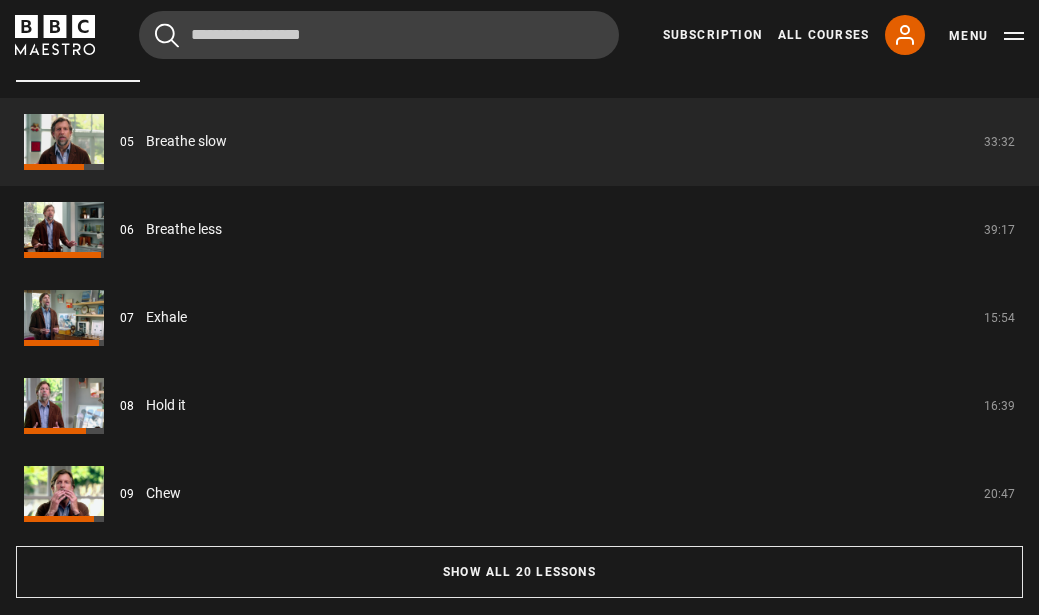 scroll, scrollTop: 1549, scrollLeft: 0, axis: vertical 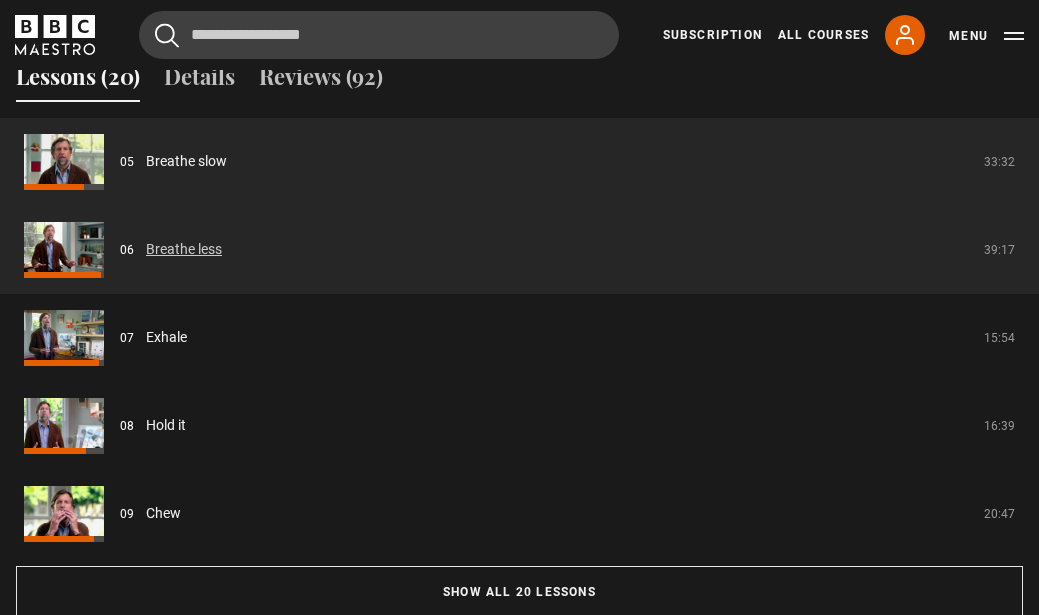 click on "Breathe less" at bounding box center [184, 249] 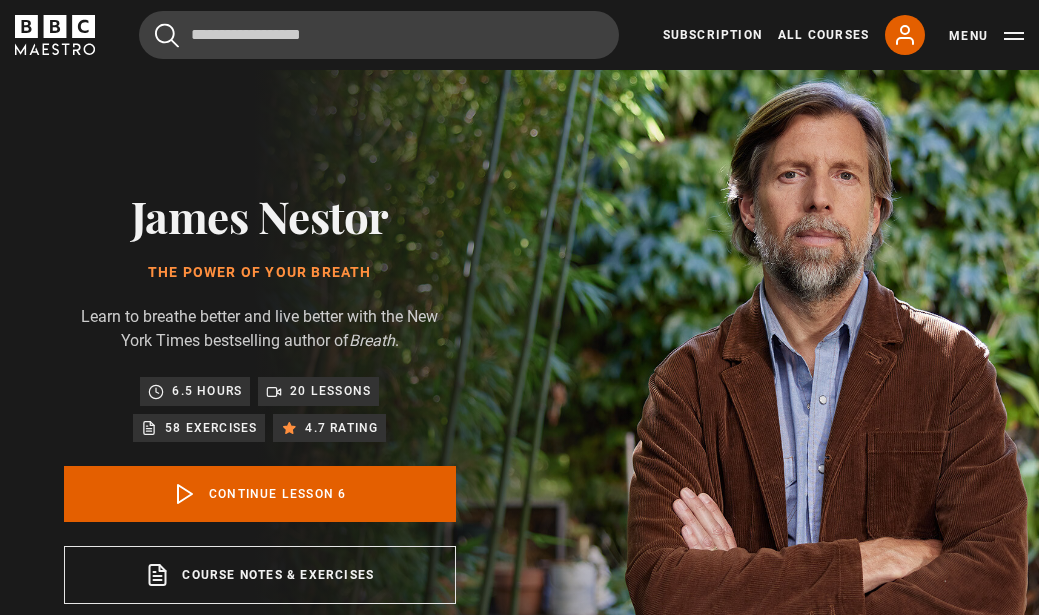 scroll, scrollTop: 724, scrollLeft: 0, axis: vertical 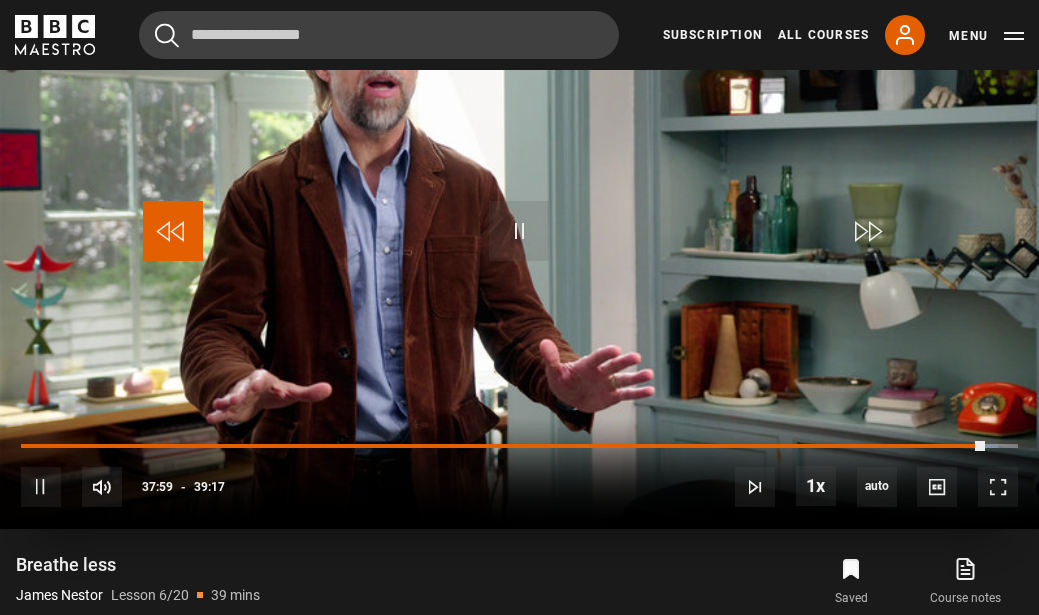 click at bounding box center (173, 231) 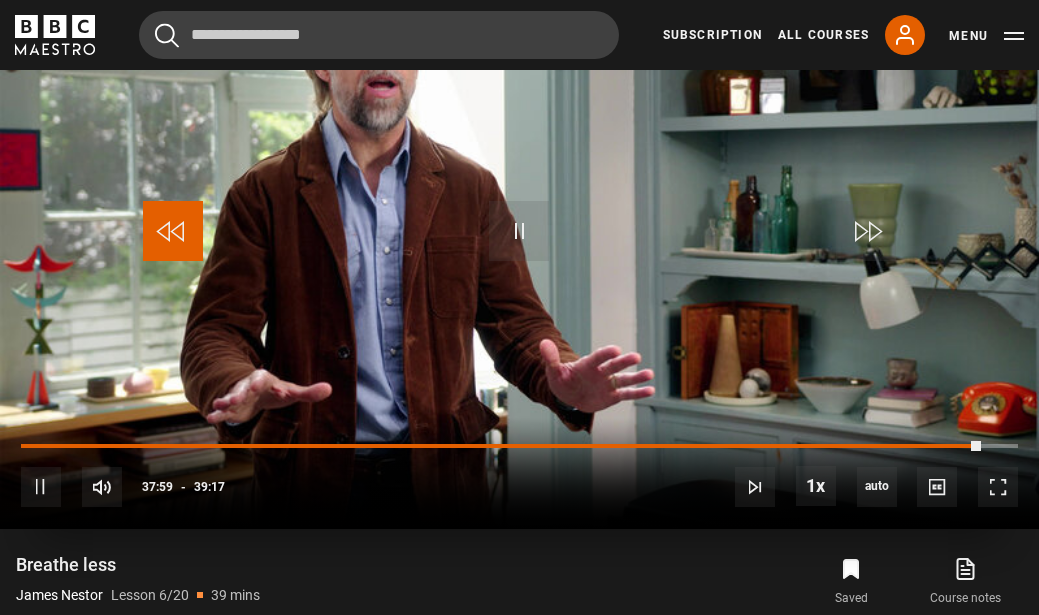 click at bounding box center [173, 231] 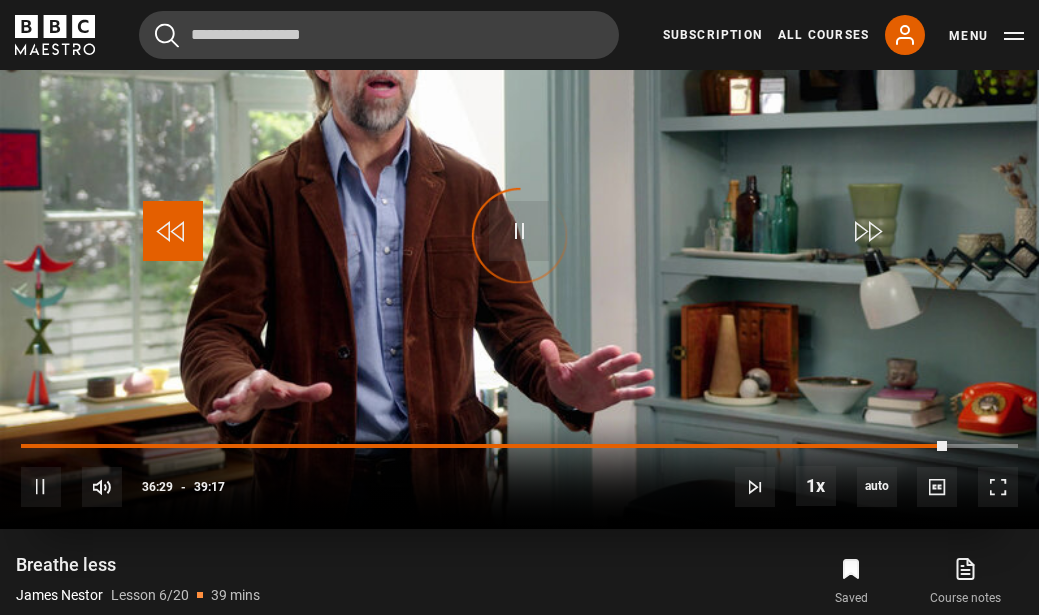 click at bounding box center (173, 231) 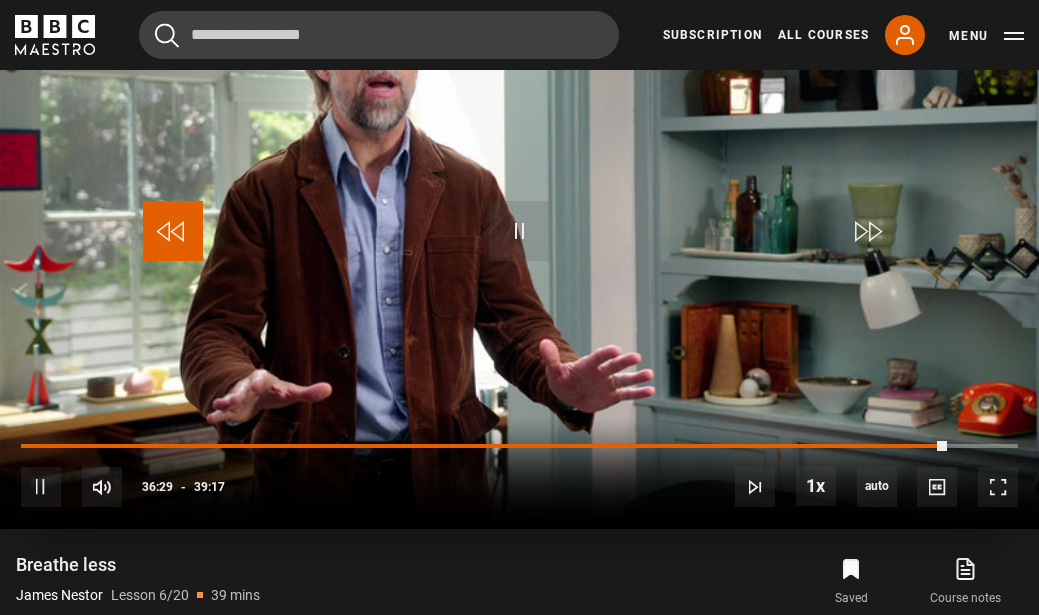 click at bounding box center (173, 231) 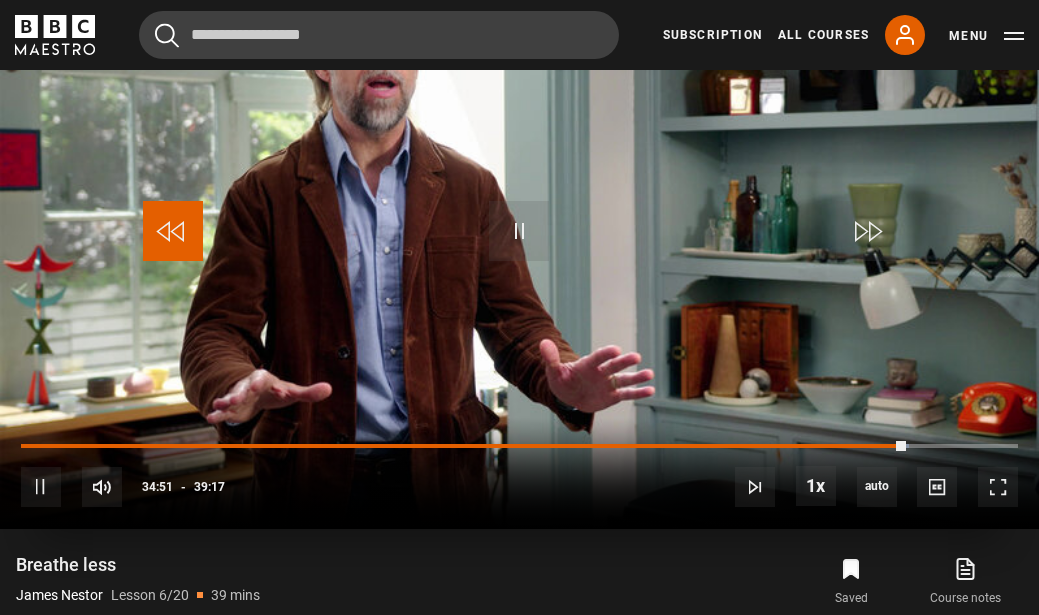 click at bounding box center (173, 231) 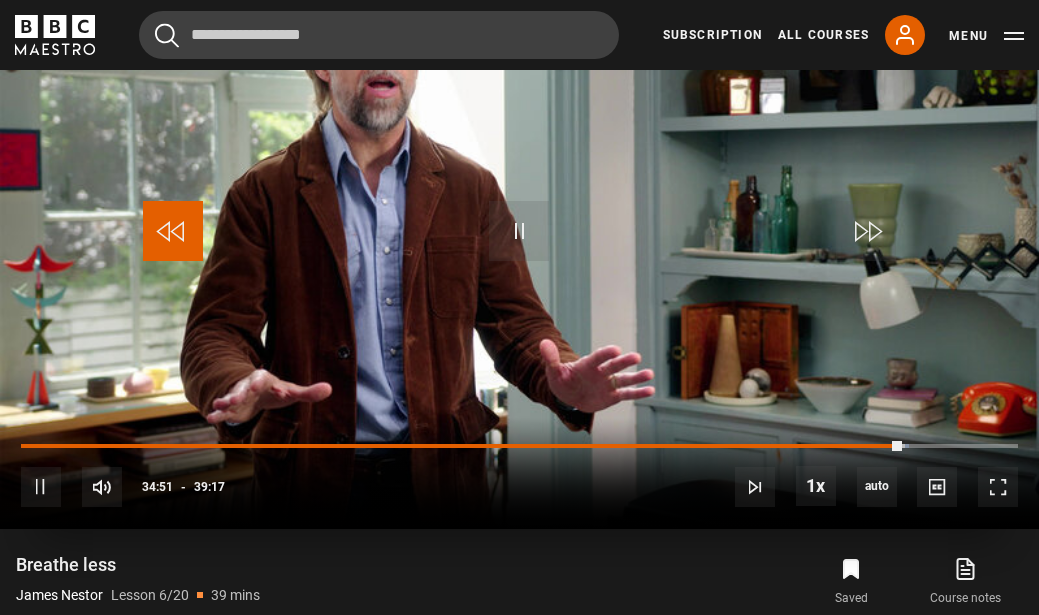 click at bounding box center [173, 231] 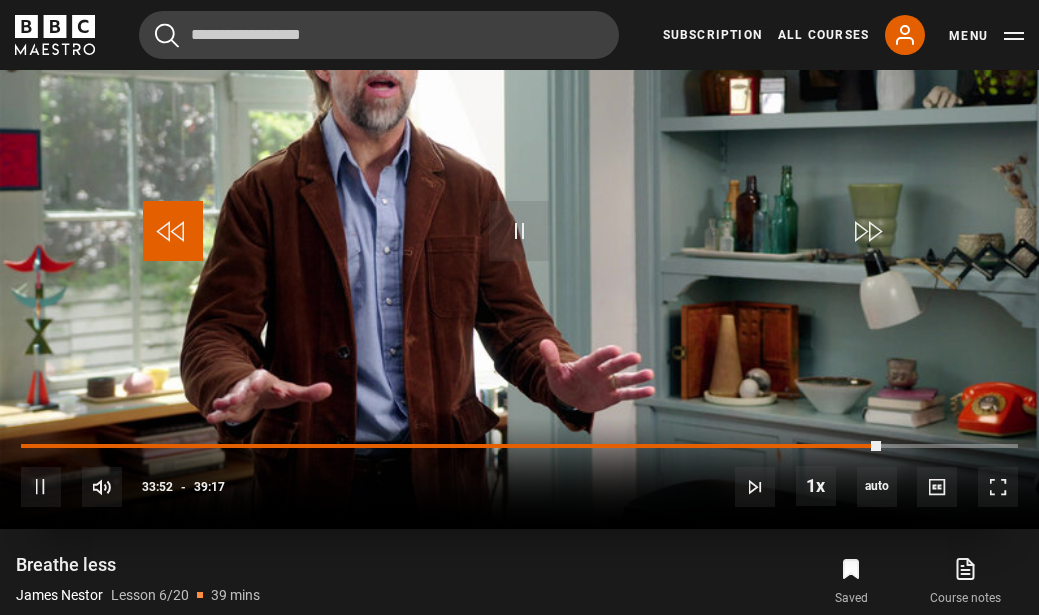 click at bounding box center (173, 231) 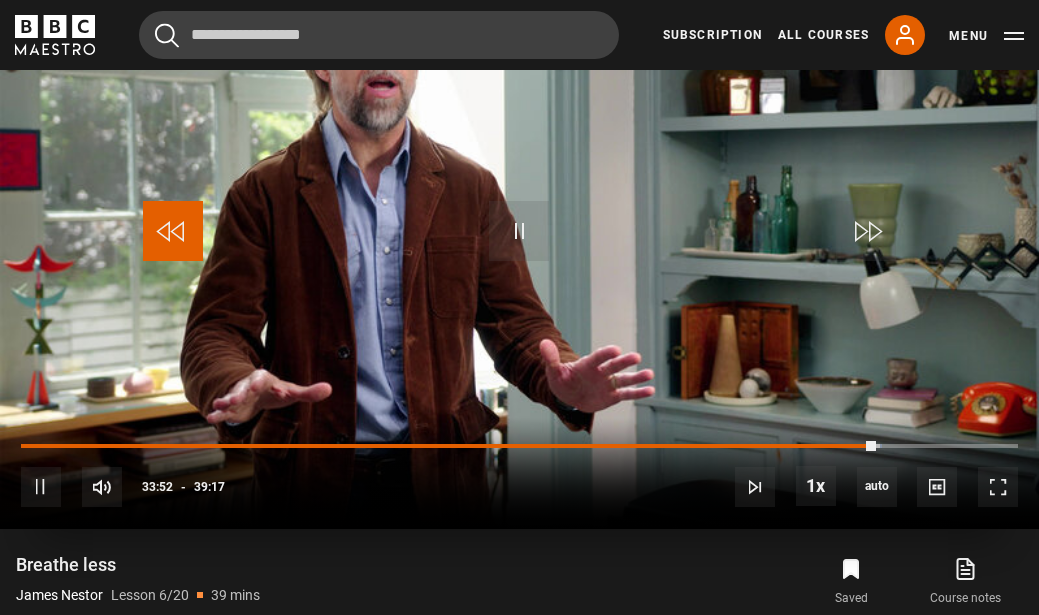 click at bounding box center (173, 231) 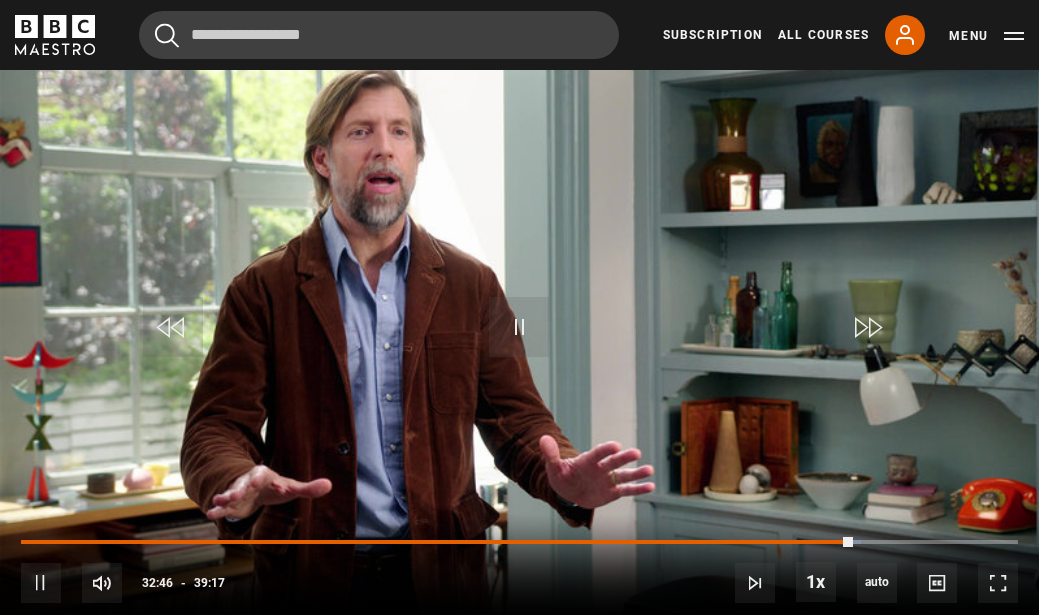 scroll, scrollTop: 868, scrollLeft: 0, axis: vertical 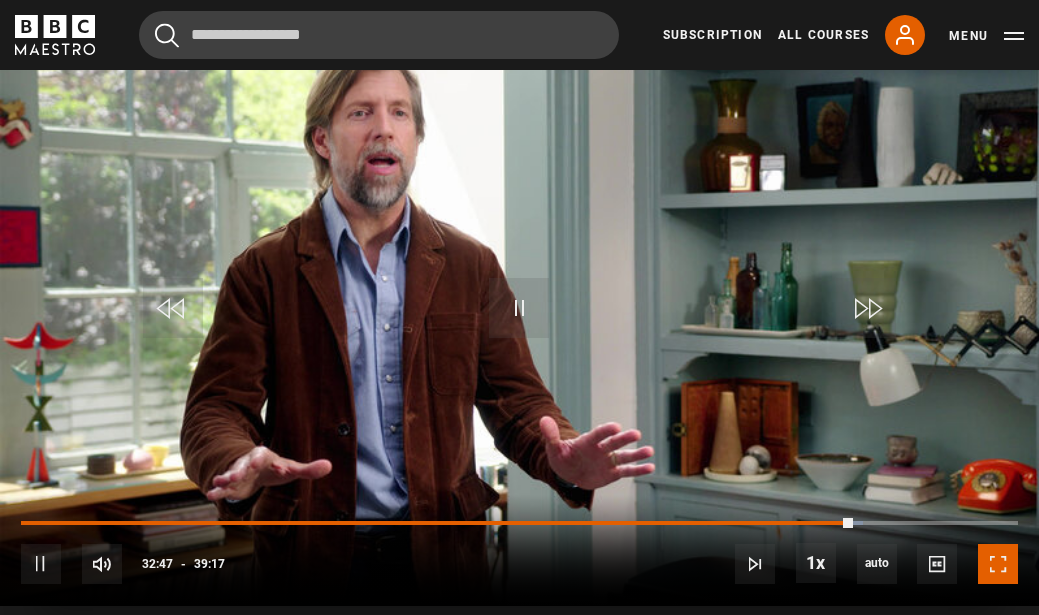 click at bounding box center [998, 564] 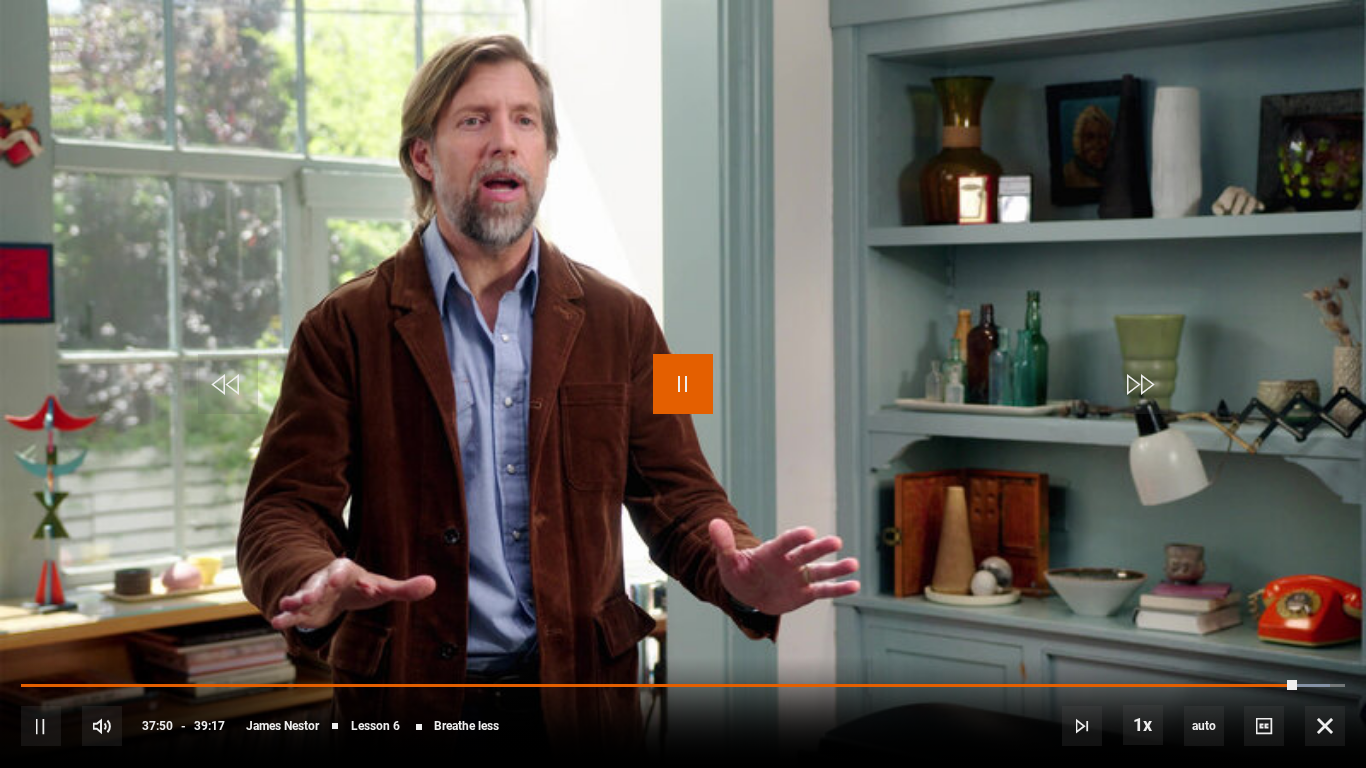 click at bounding box center [683, 384] 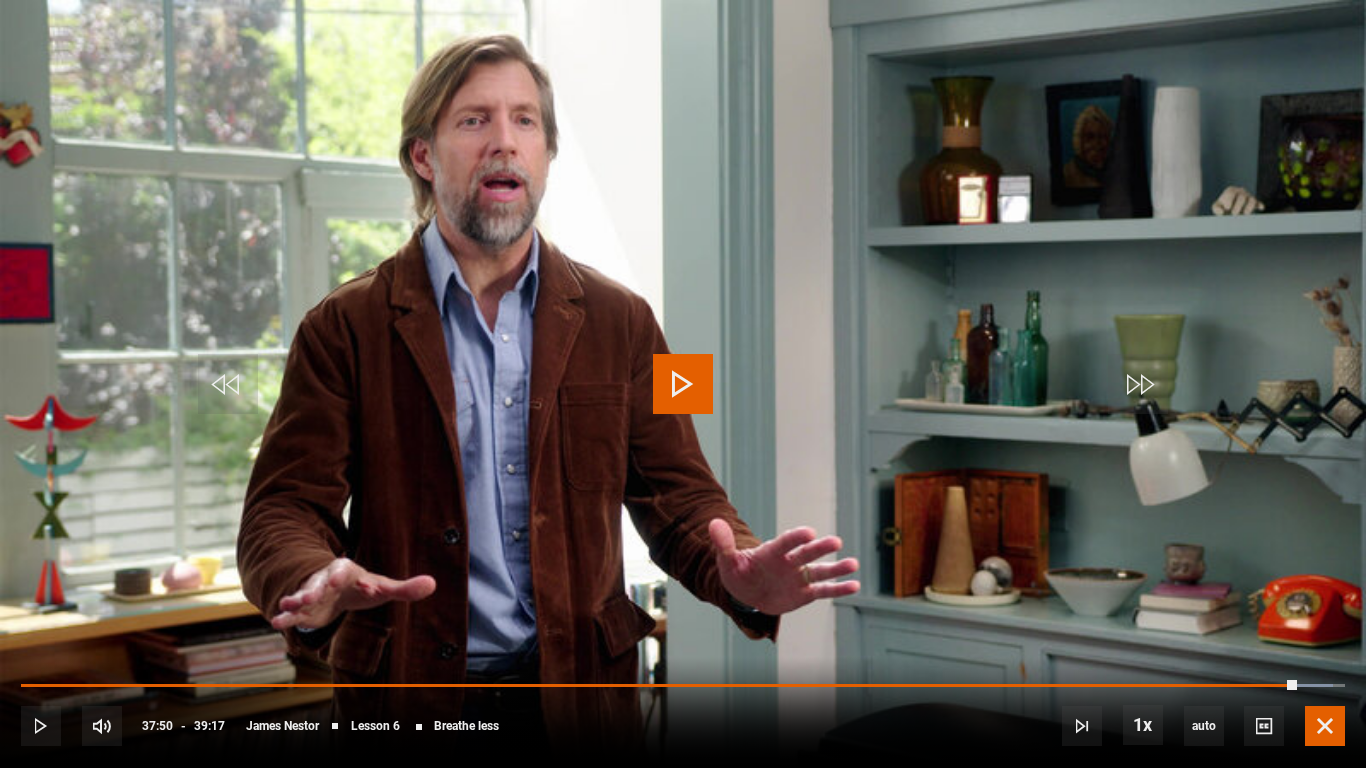 click at bounding box center (1325, 726) 